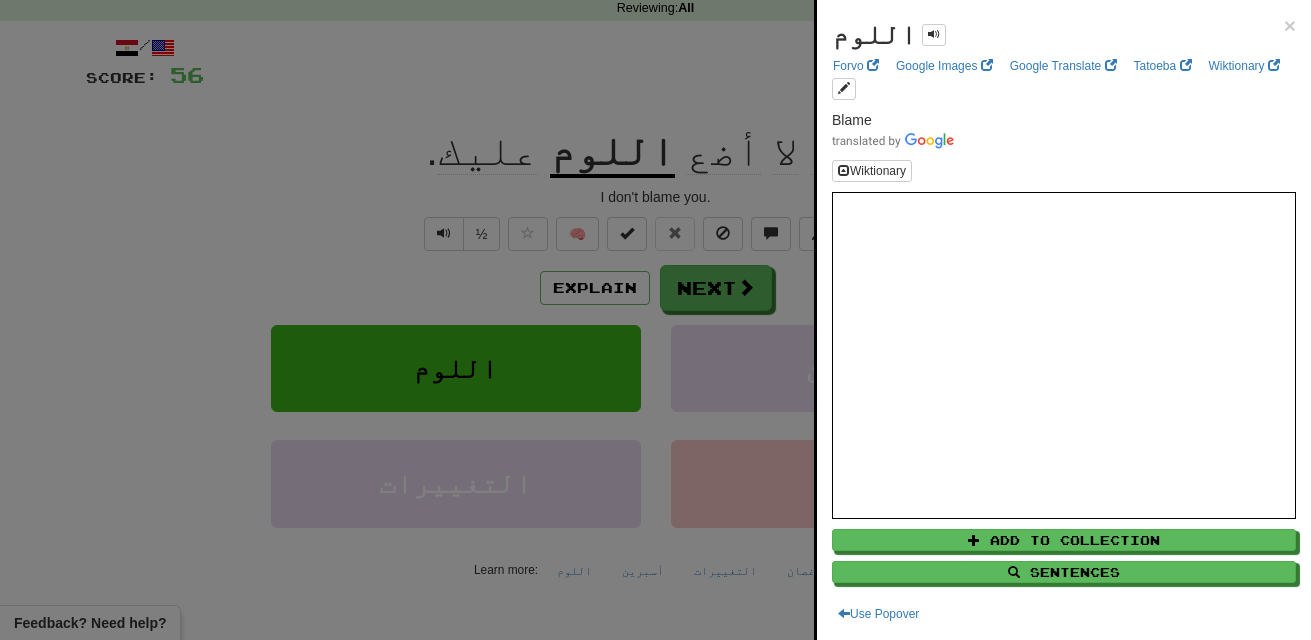 scroll, scrollTop: 87, scrollLeft: 0, axis: vertical 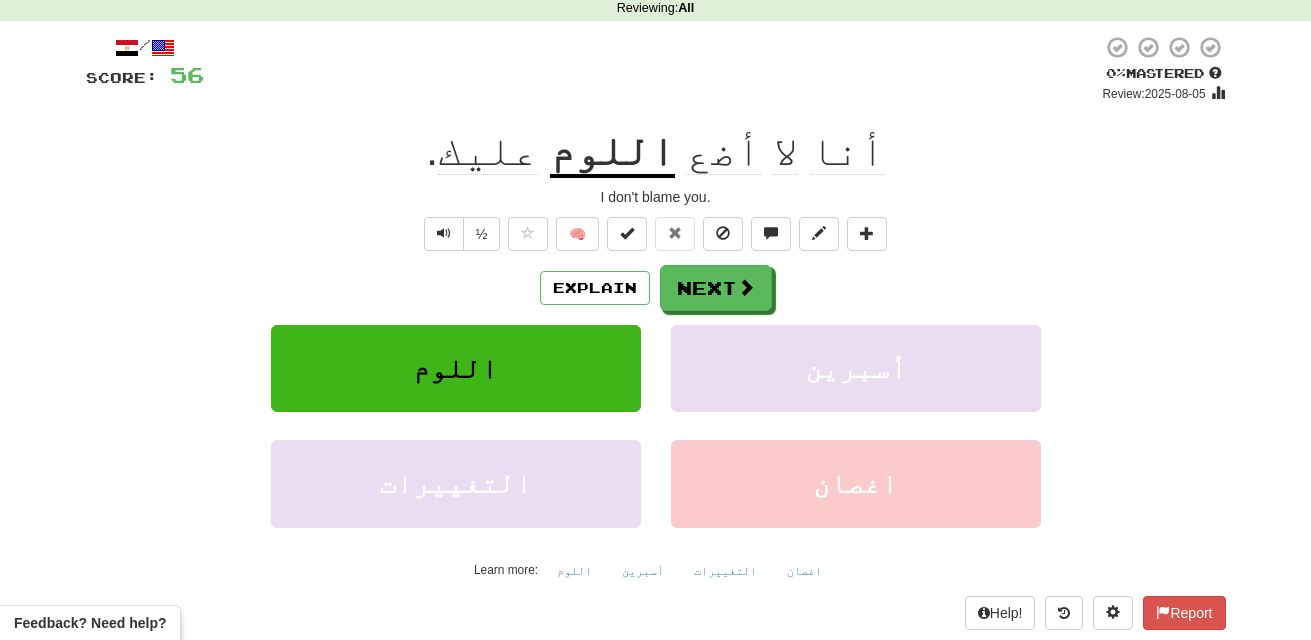 click on "أضع" 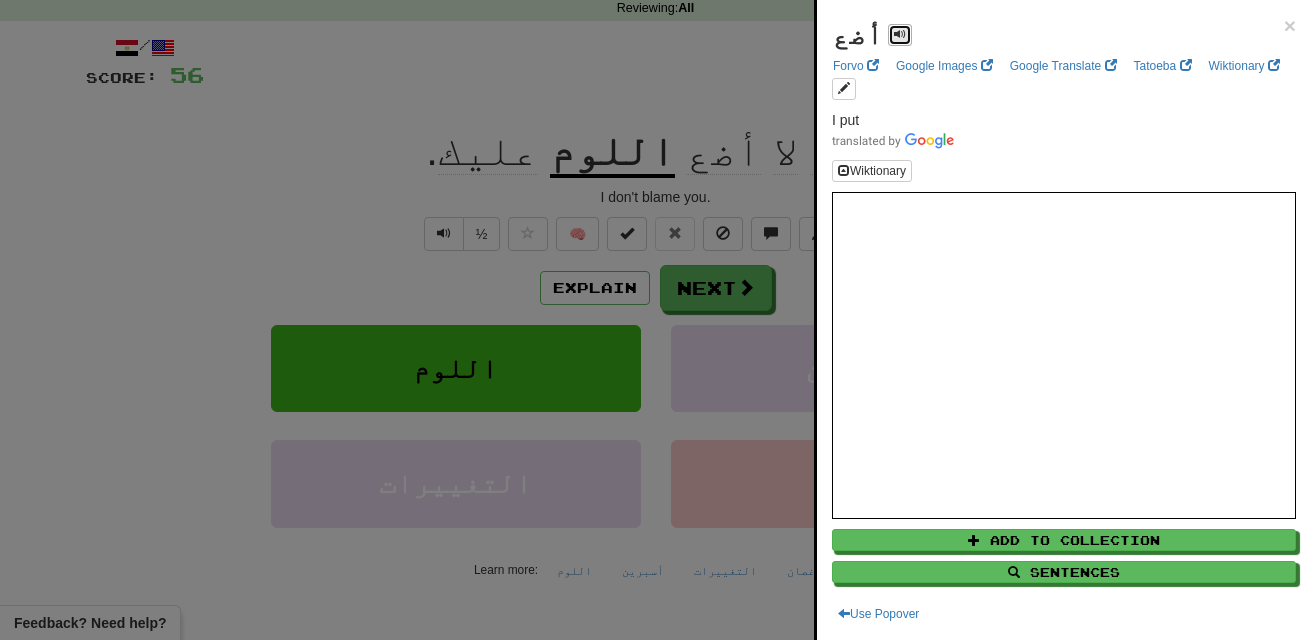 click at bounding box center (900, 34) 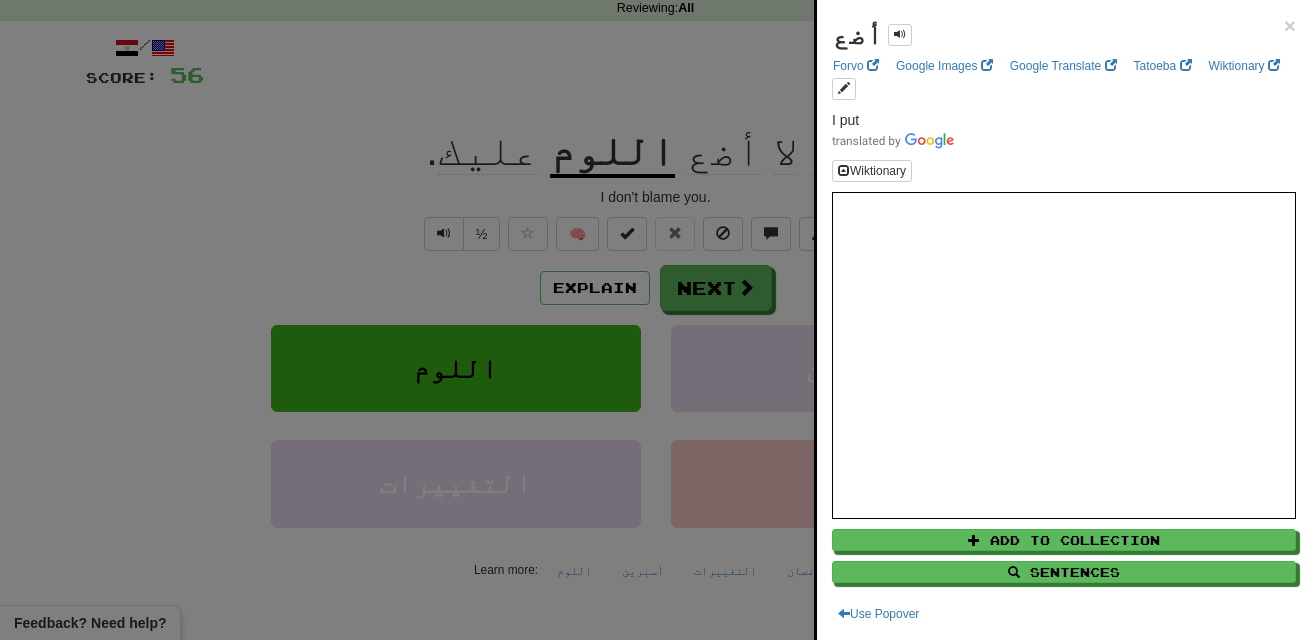 click at bounding box center (655, 320) 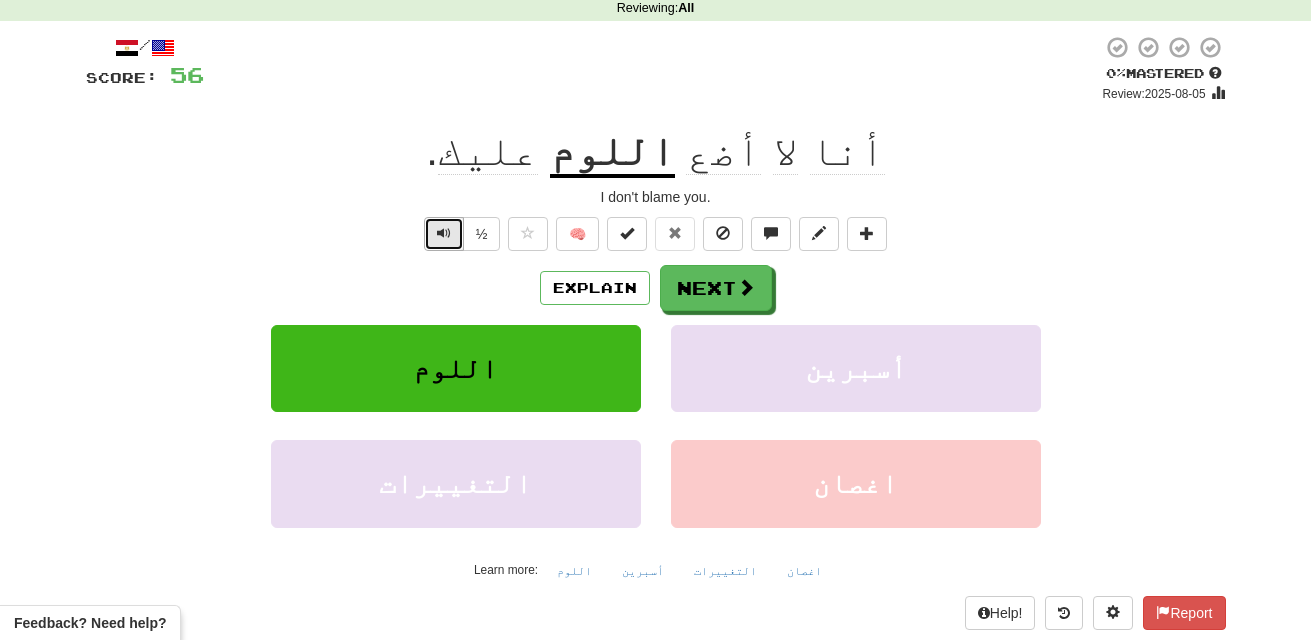 click at bounding box center (444, 233) 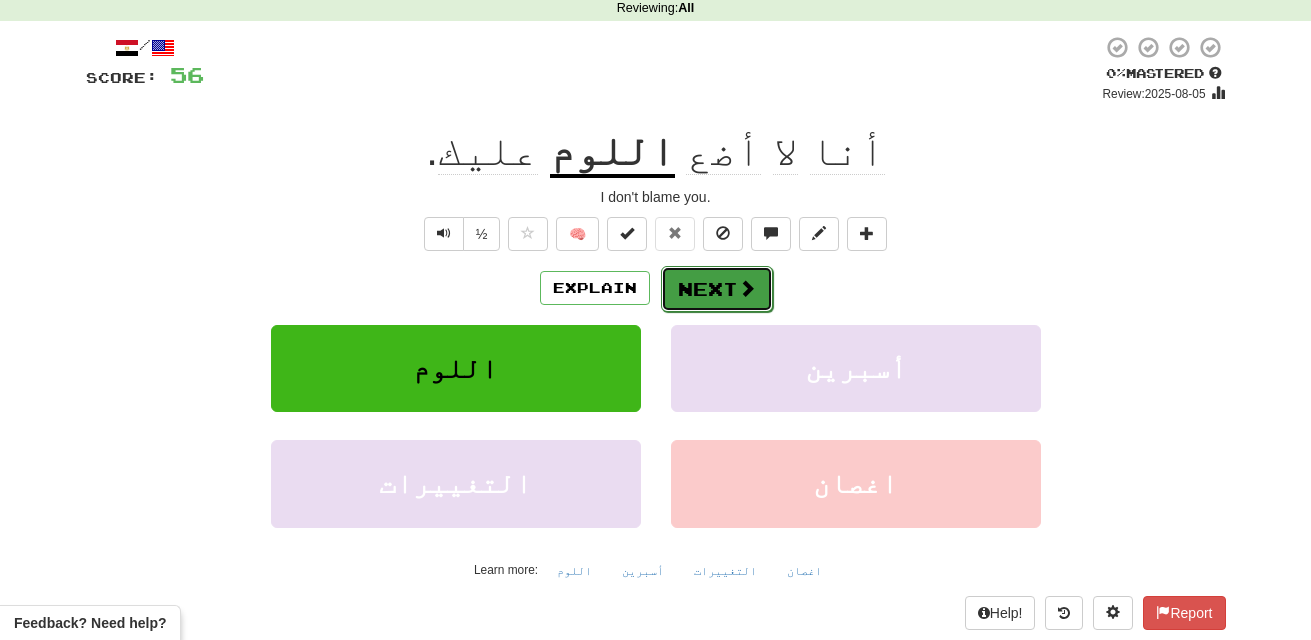 click on "Next" at bounding box center (717, 289) 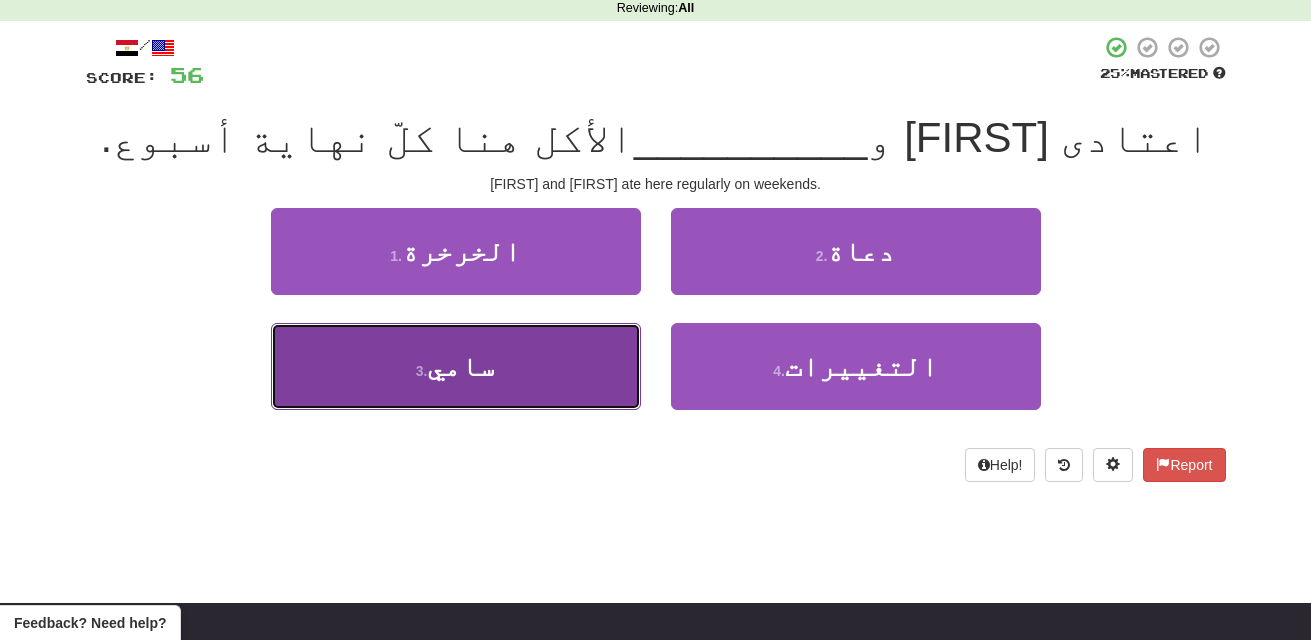 click on "3 . [FIRST]" at bounding box center [456, 366] 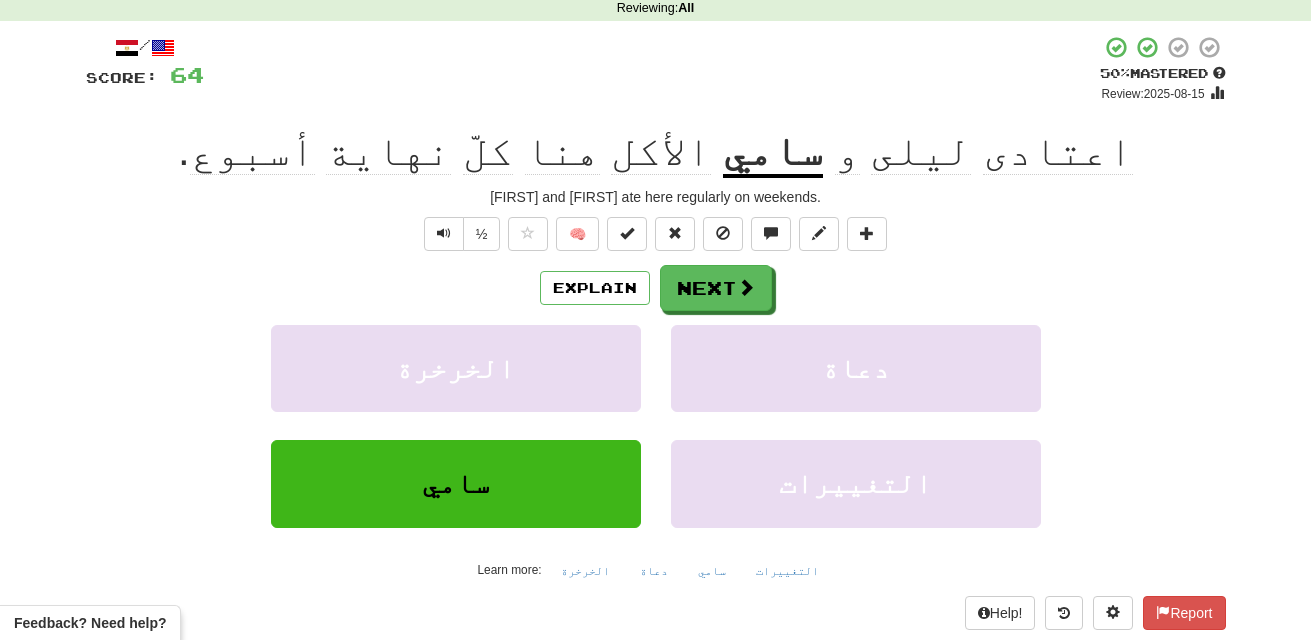 click on "اعتادى" 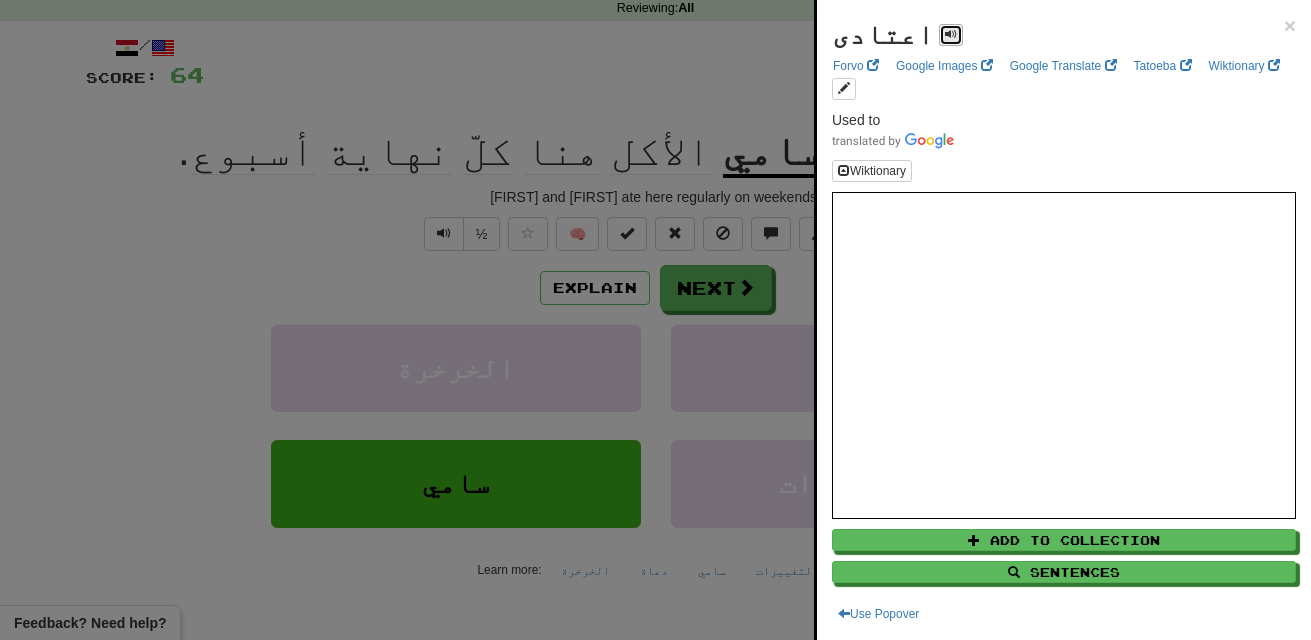 click at bounding box center (951, 34) 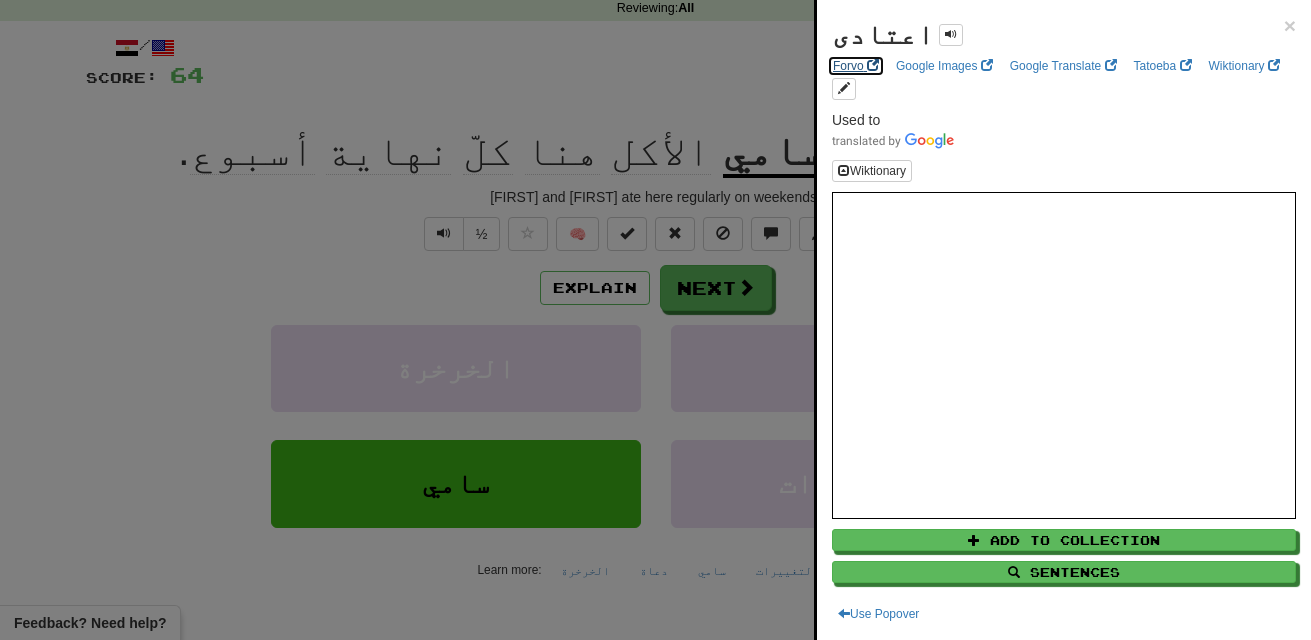 click on "Forvo" at bounding box center (856, 66) 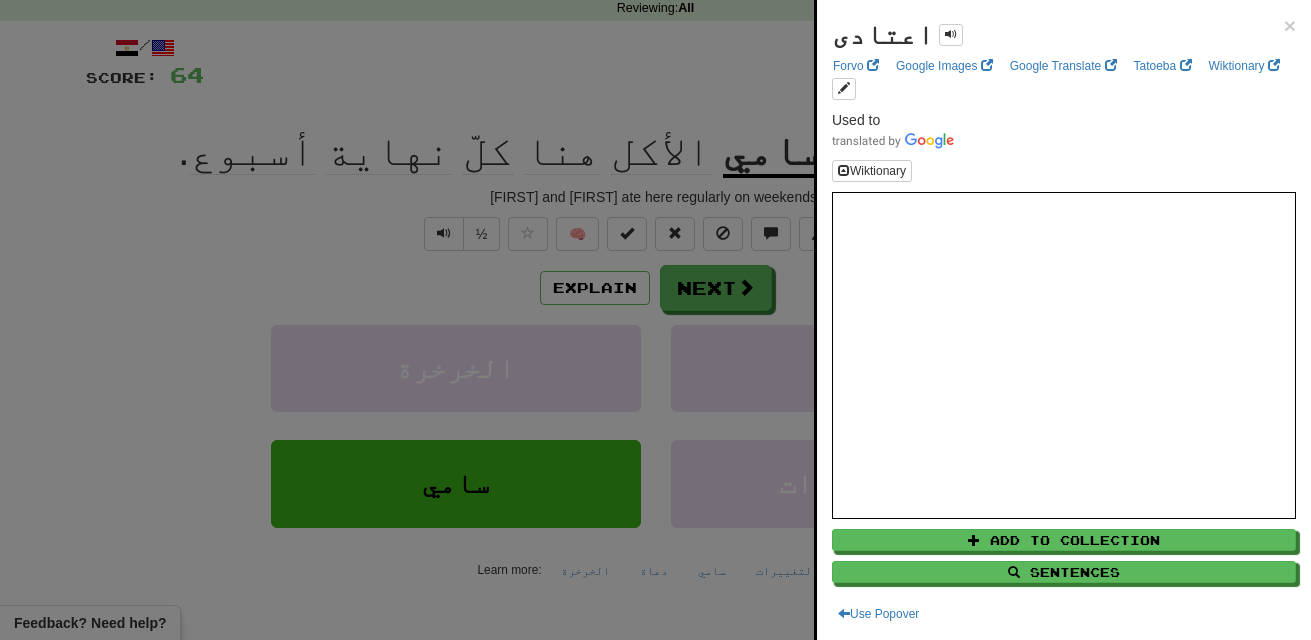click at bounding box center (655, 320) 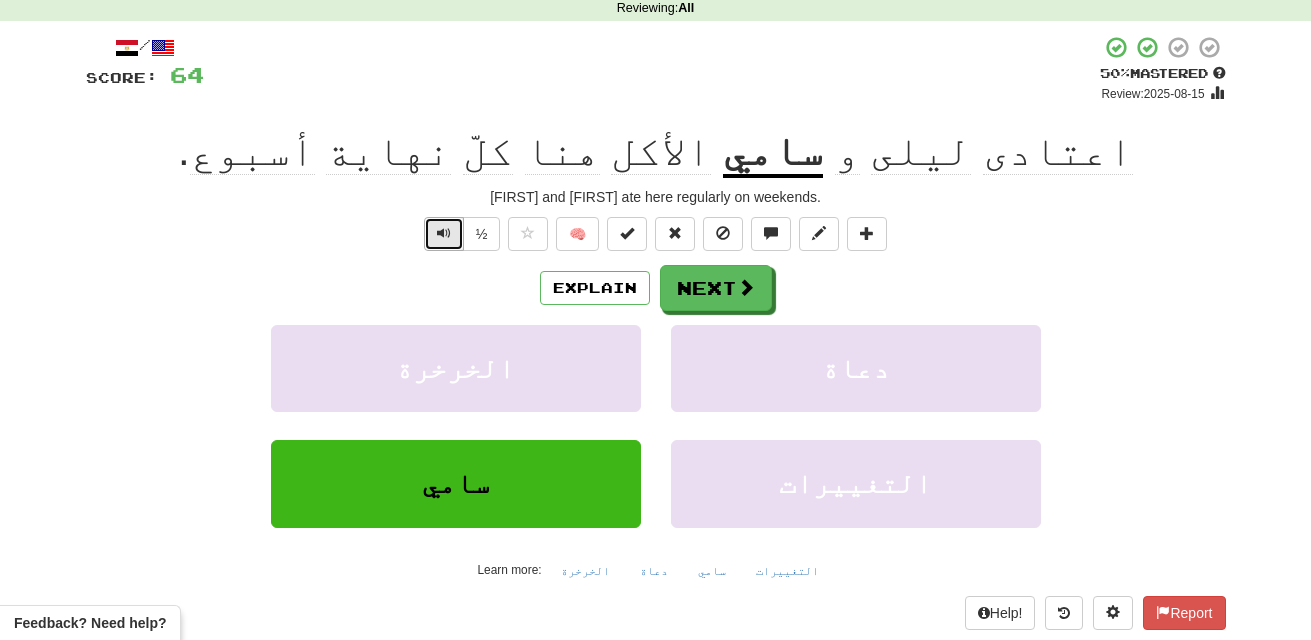 click at bounding box center [444, 233] 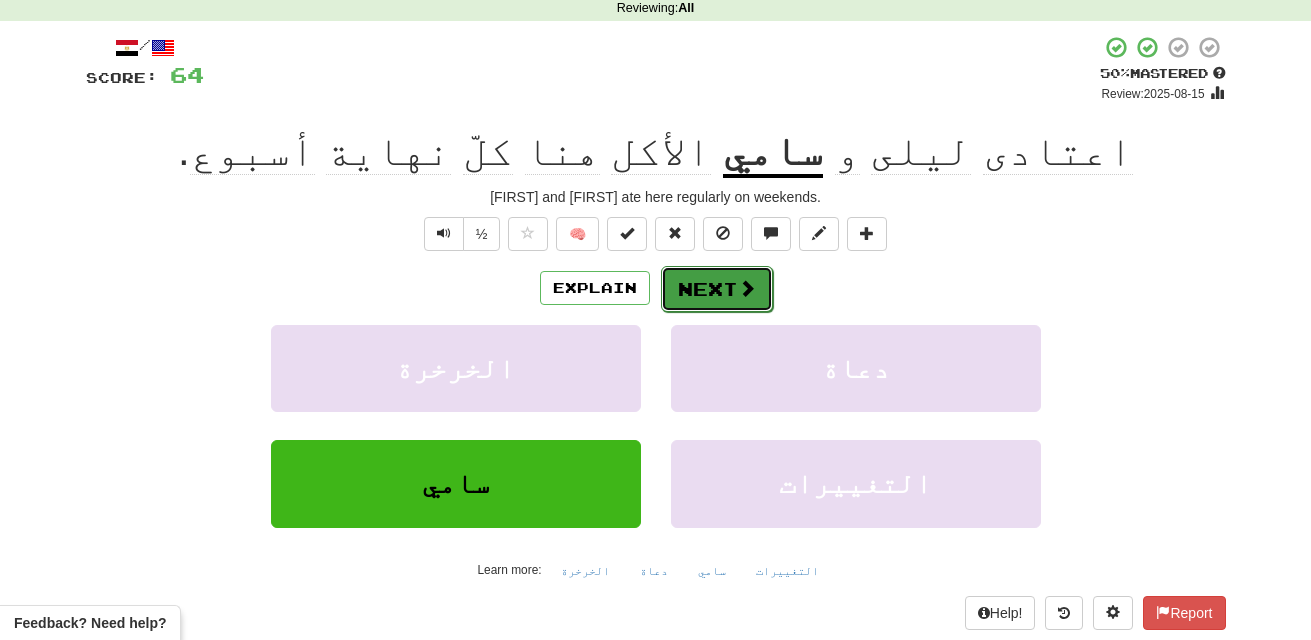 click on "Next" at bounding box center [717, 289] 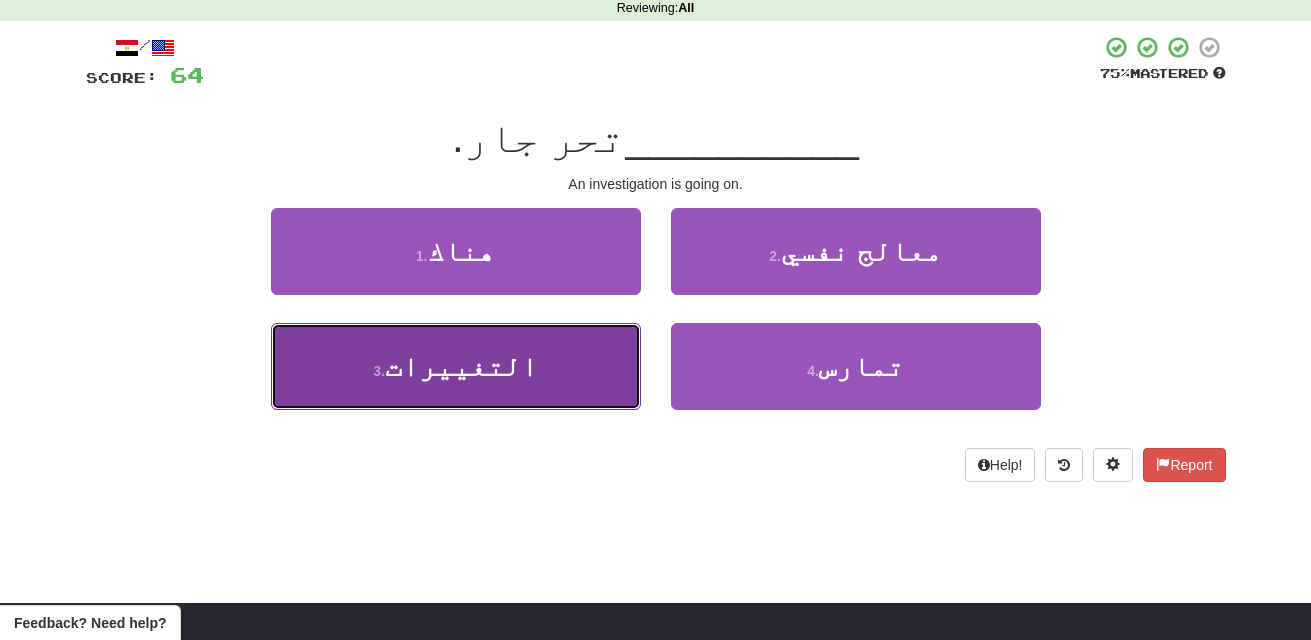 click on "3 .  التغييرات" at bounding box center [456, 366] 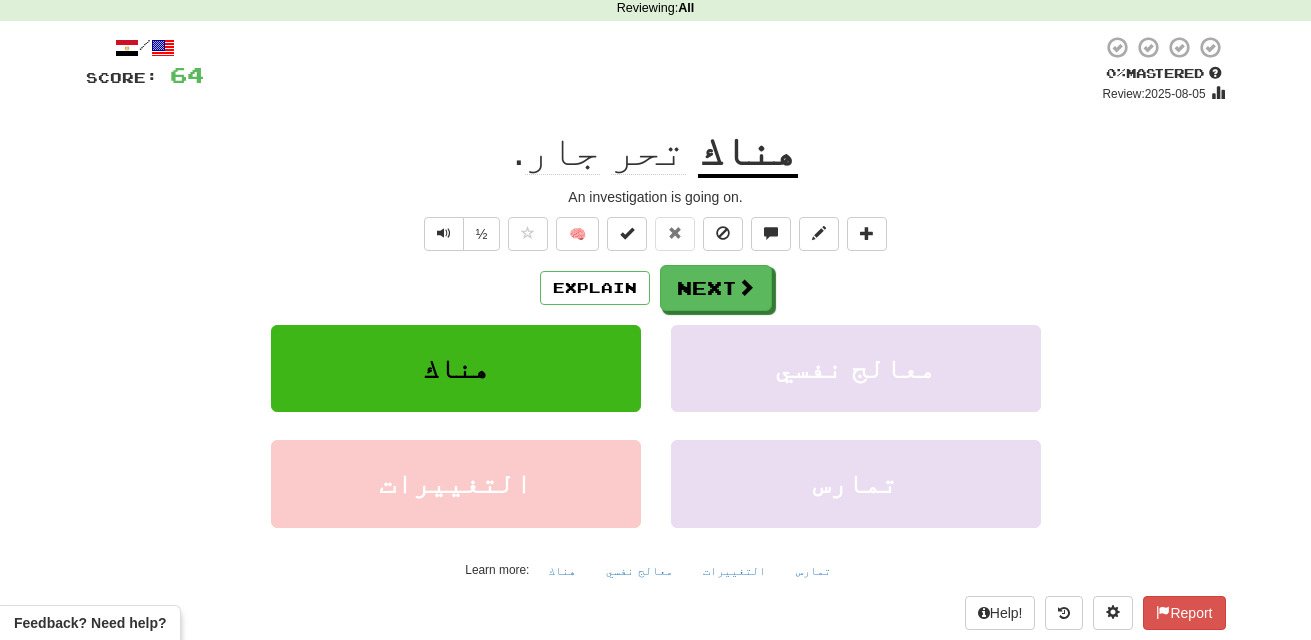 click on "تحر" at bounding box center [648, 151] 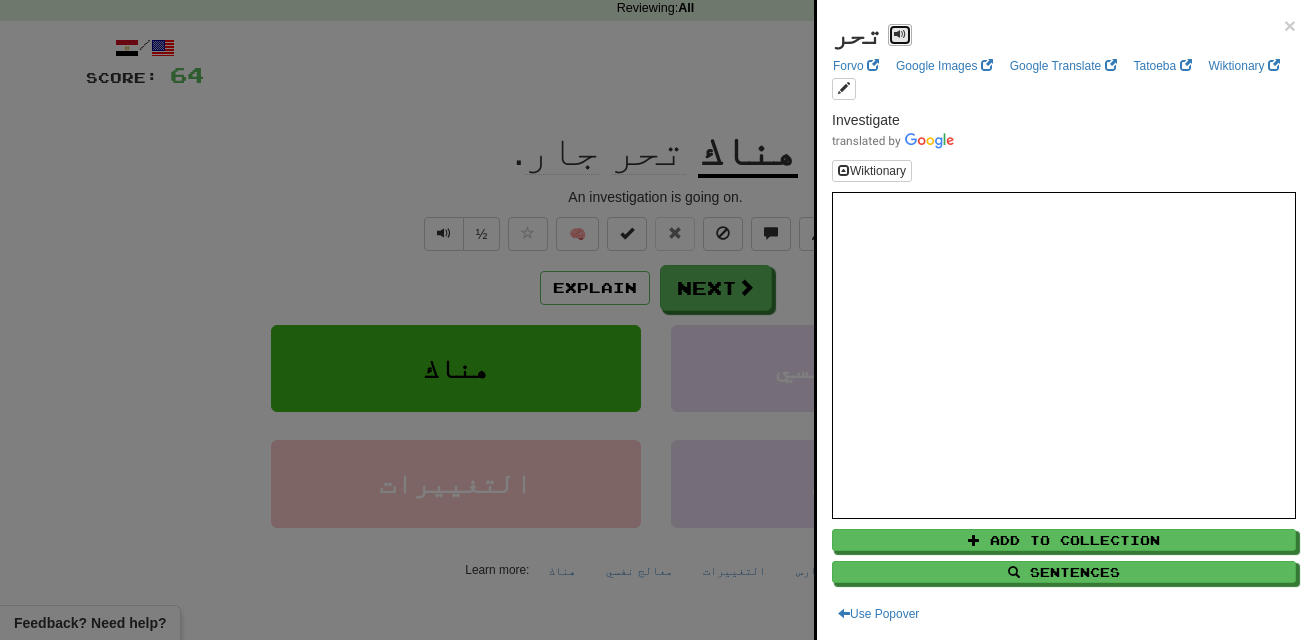 click at bounding box center (900, 34) 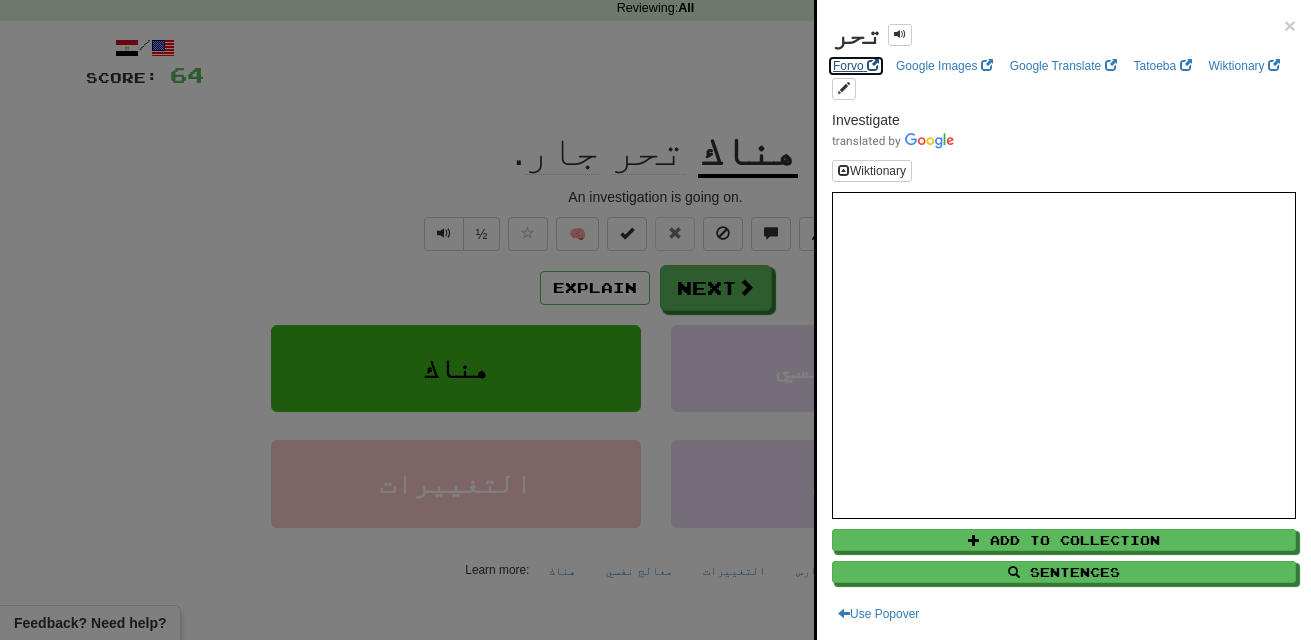 click on "Forvo" at bounding box center (856, 66) 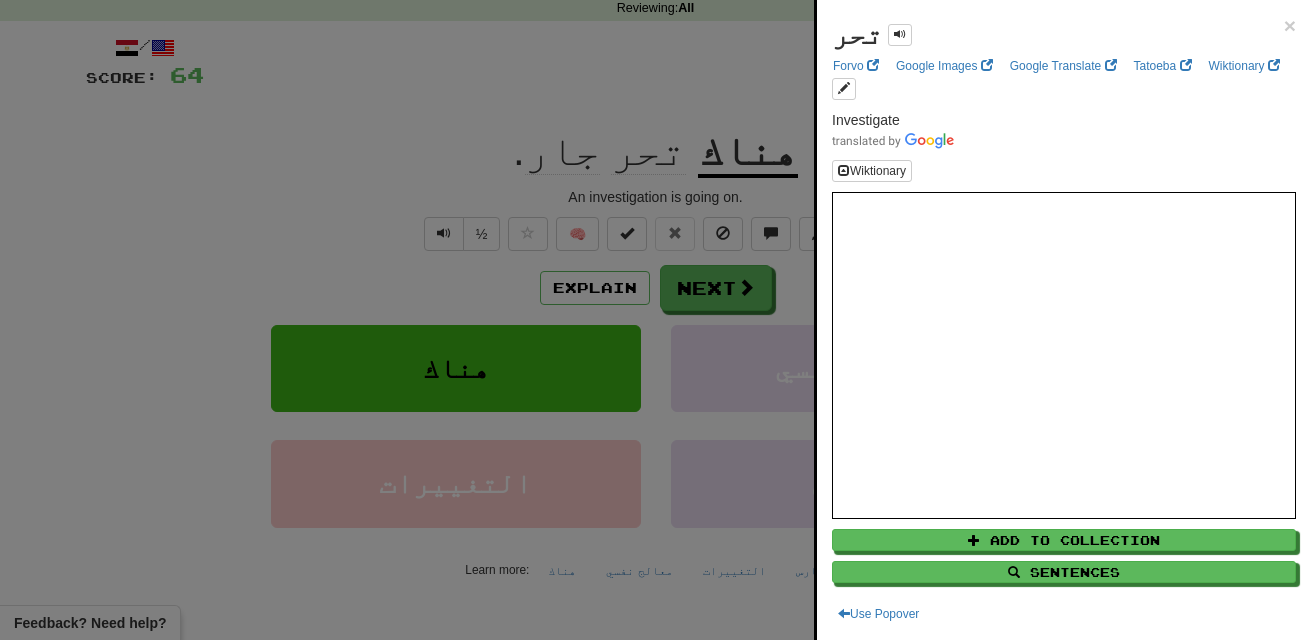 click at bounding box center [655, 320] 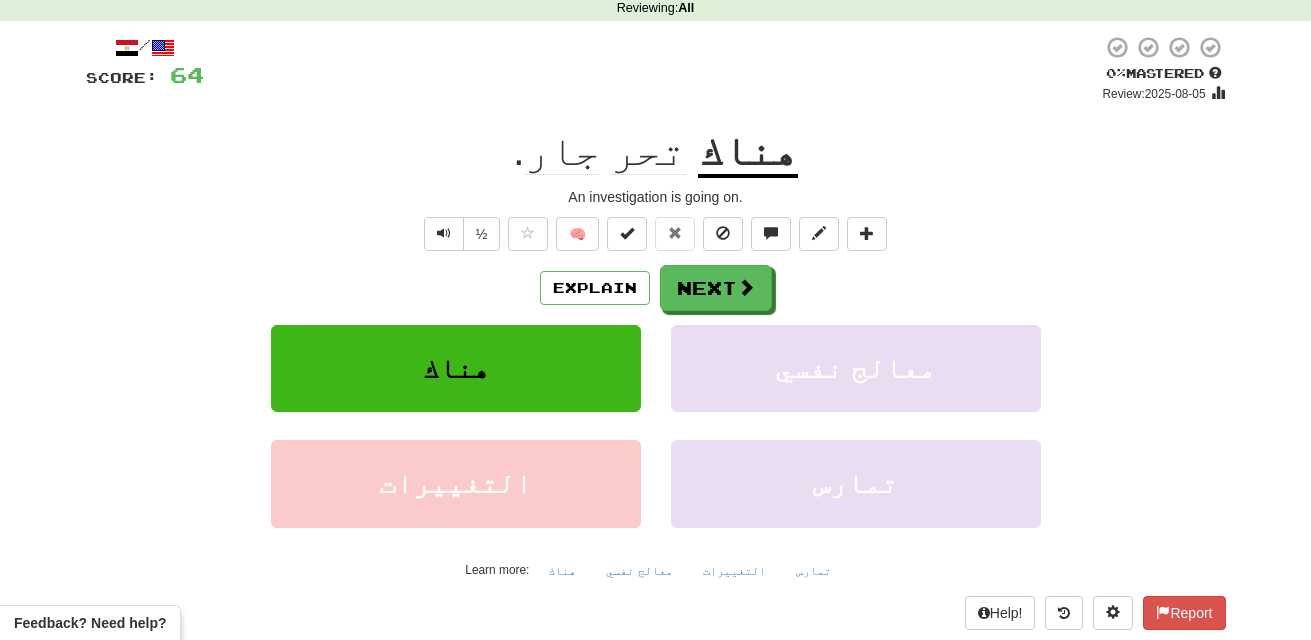 click on "جار" at bounding box center (562, 151) 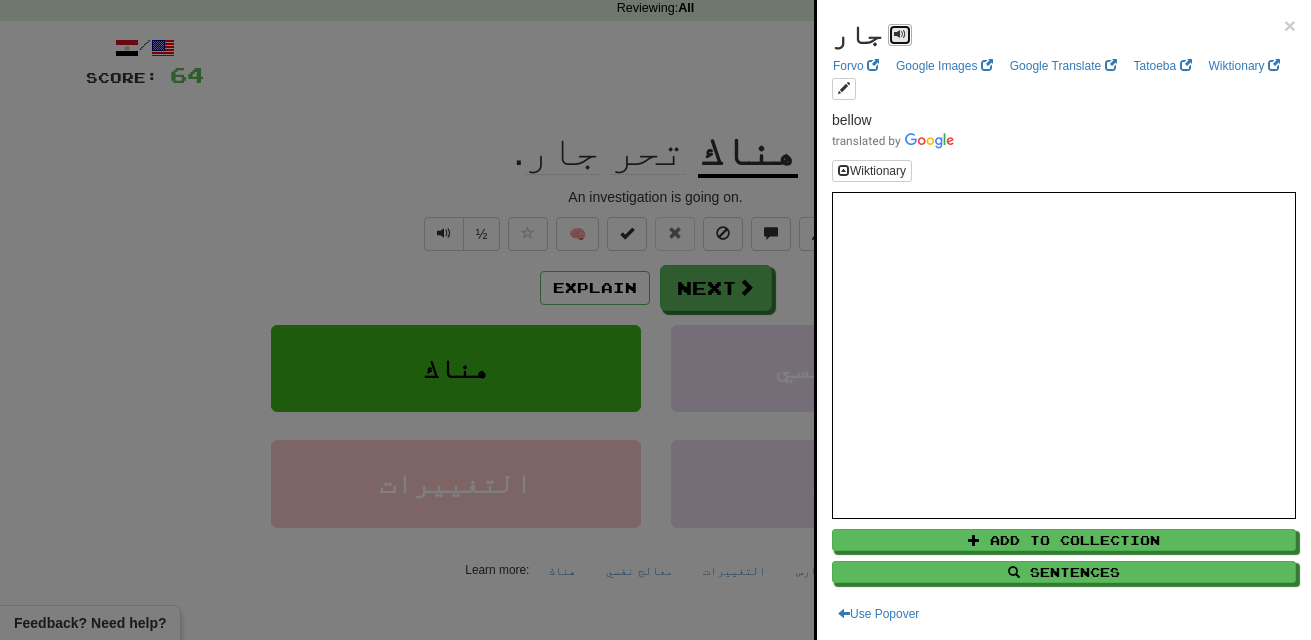 click at bounding box center [900, 34] 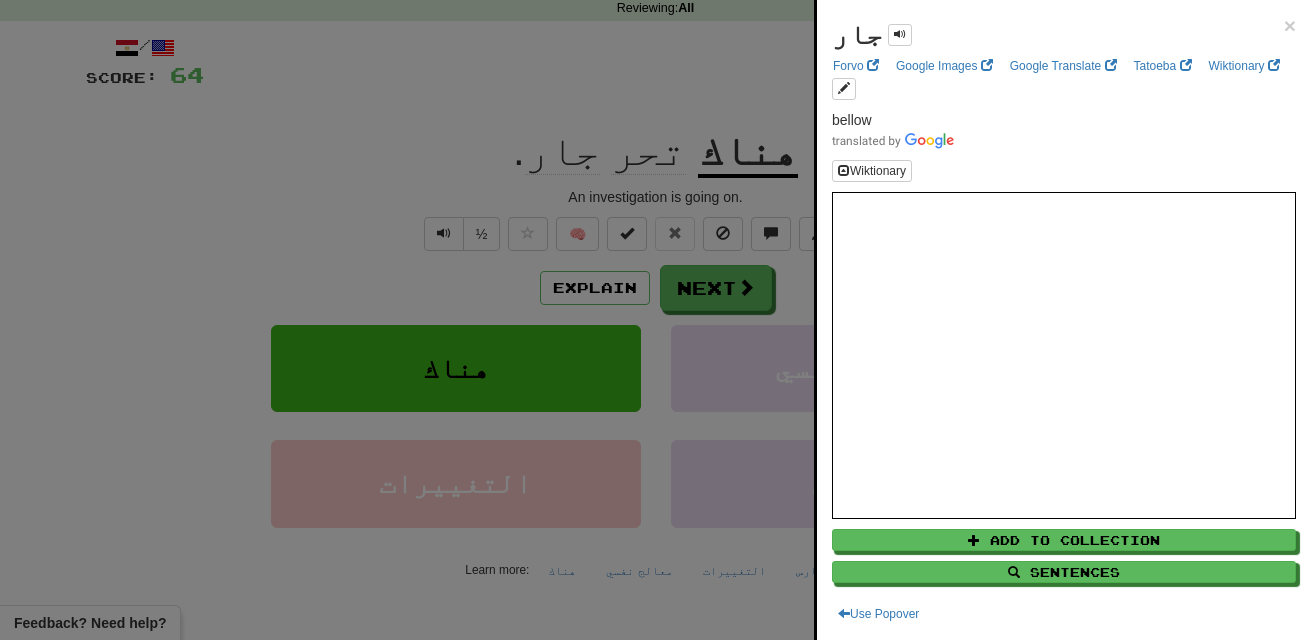 click at bounding box center (655, 320) 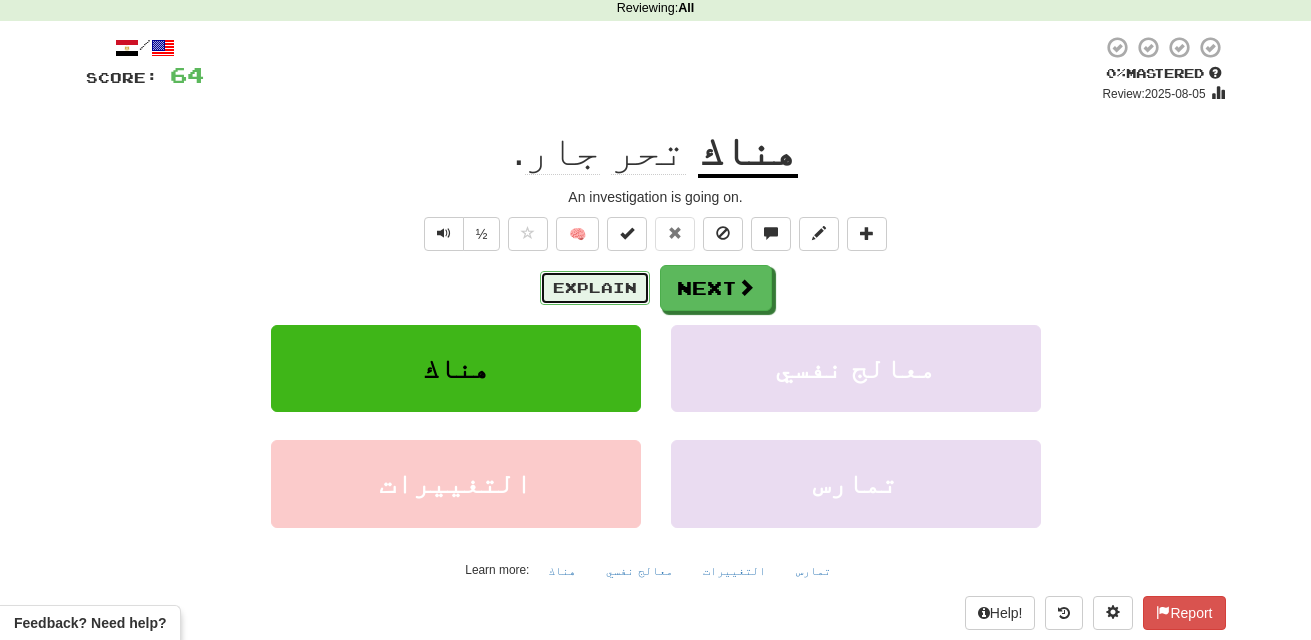 click on "Explain" at bounding box center [595, 288] 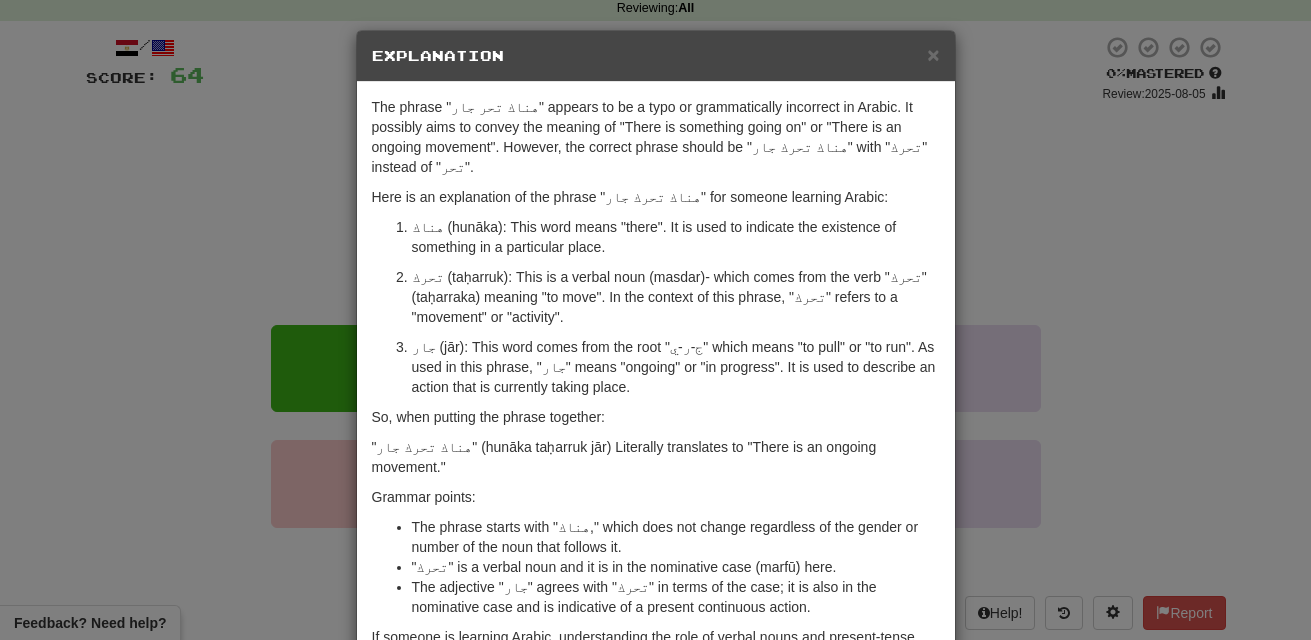 click on "× Explanation The phrase "هناك تحر جار" appears to be a typo or grammatically incorrect in Arabic. It possibly aims to convey the meaning of "There is something going on" or "There is an ongoing movement". However, the correct phrase should be "هناك تحرك جار" with "تحرك" instead of "تحر".
Here is an explanation of the phrase "هناك تحرك جار" for someone learning Arabic:
هناك (hunāka): This word means "there". It is used to indicate the existence of something in a particular place.
تحرك (taḥarruk): This is a verbal noun (masdar)- which comes from the verb "تحرك" (taḥarraka) meaning "to move". In the context of this phrase, "تحرك" refers to a "movement" or "activity".
جار (jār): This word comes from the root "ج-ر-ي" which means "to pull" or "to run". As used in this phrase, "جار" means "ongoing" or "in progress". It is used to describe an action that is currently taking place.
So, when putting the phrase together:" at bounding box center (655, 320) 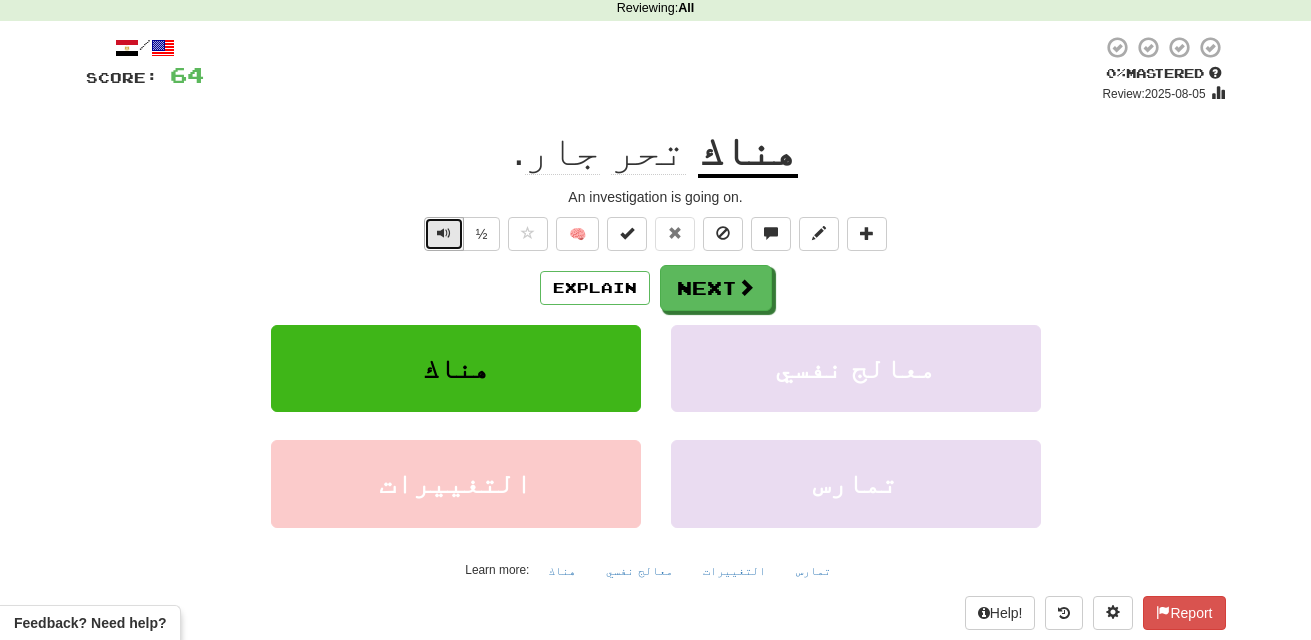 click at bounding box center (444, 233) 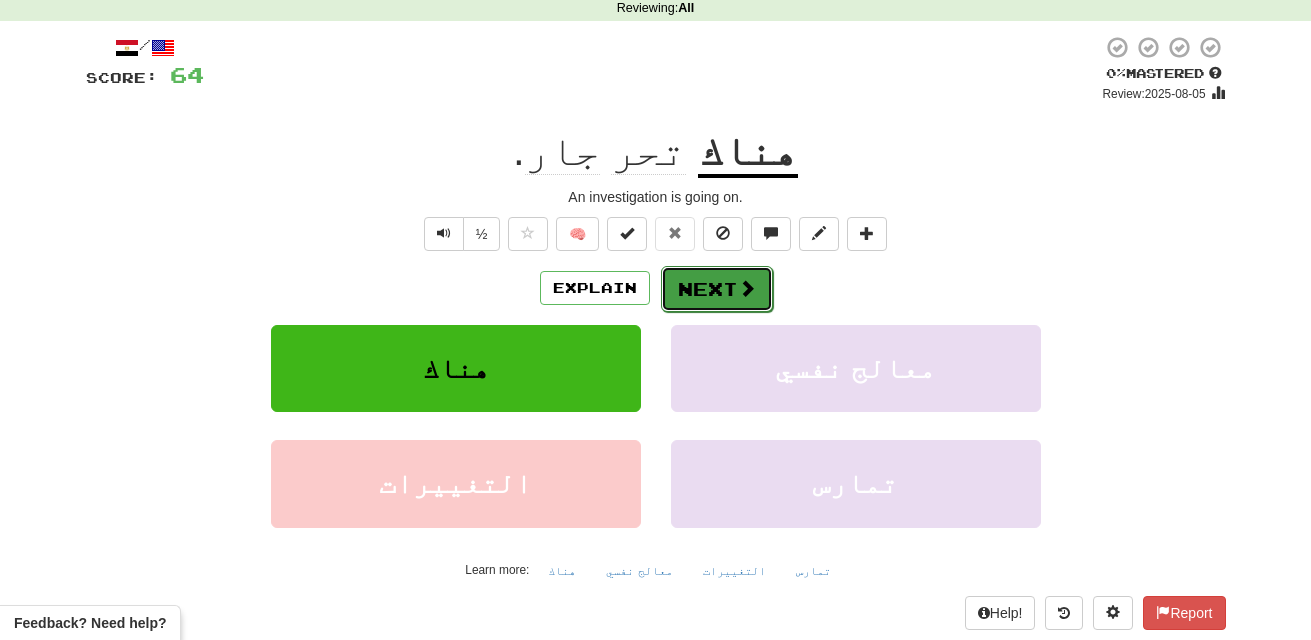 click at bounding box center [747, 288] 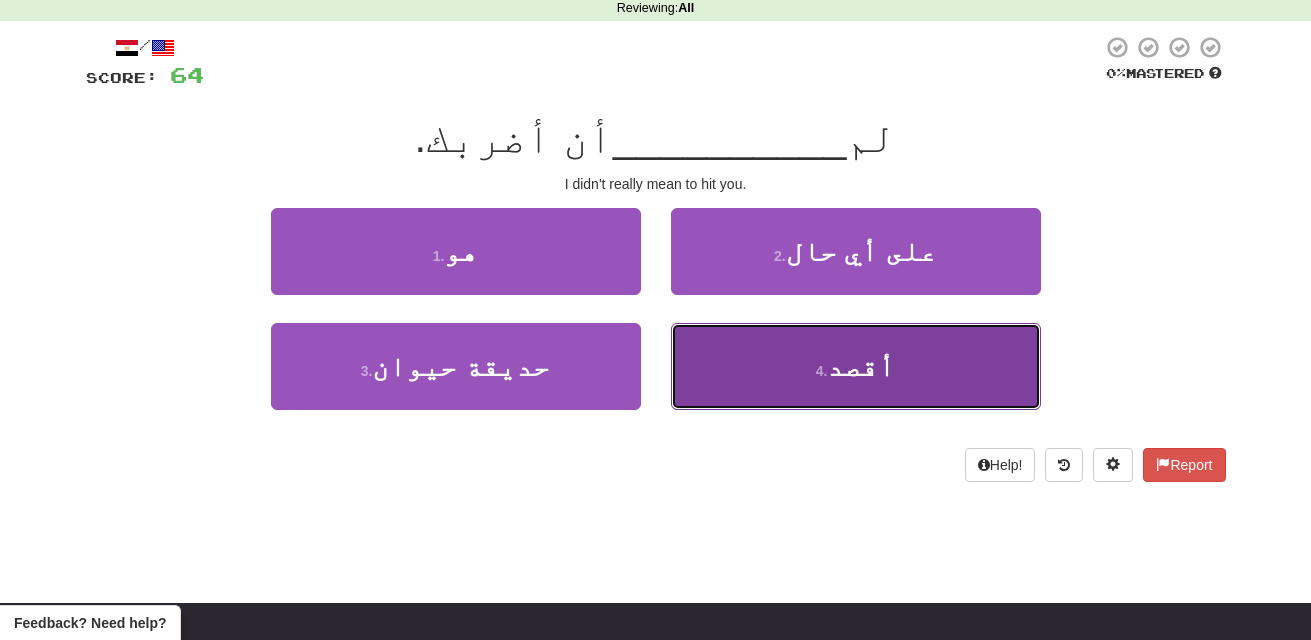 click on "4 .  أقصد" at bounding box center (856, 366) 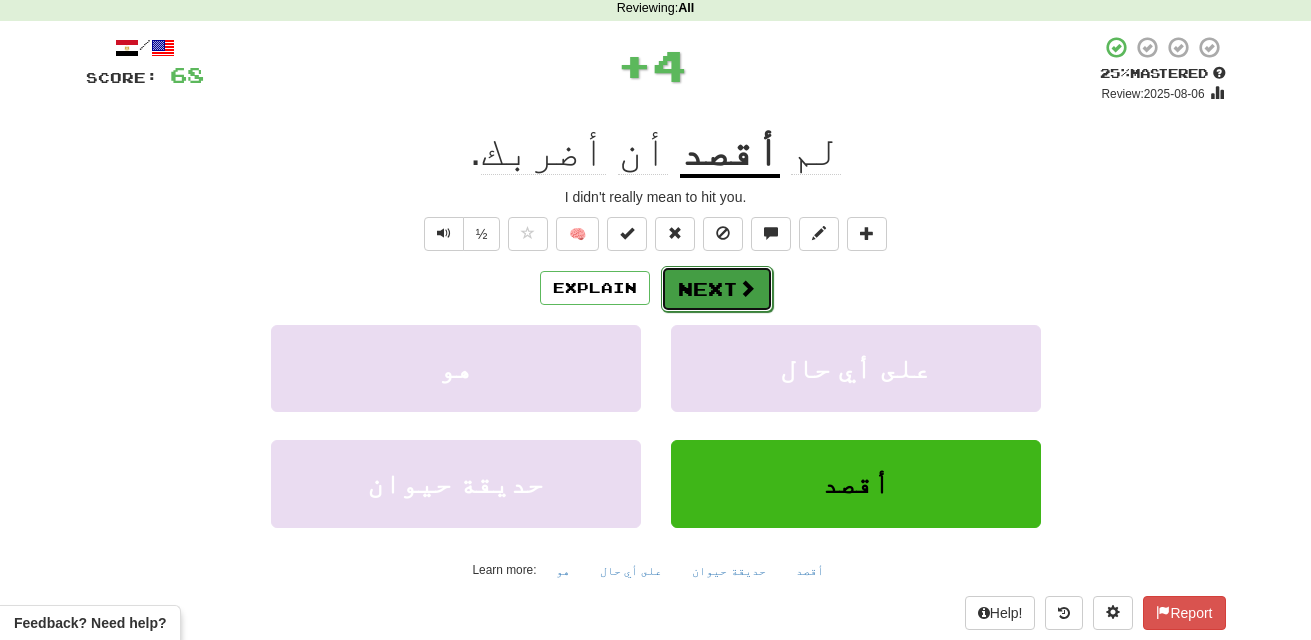 click on "Next" at bounding box center [717, 289] 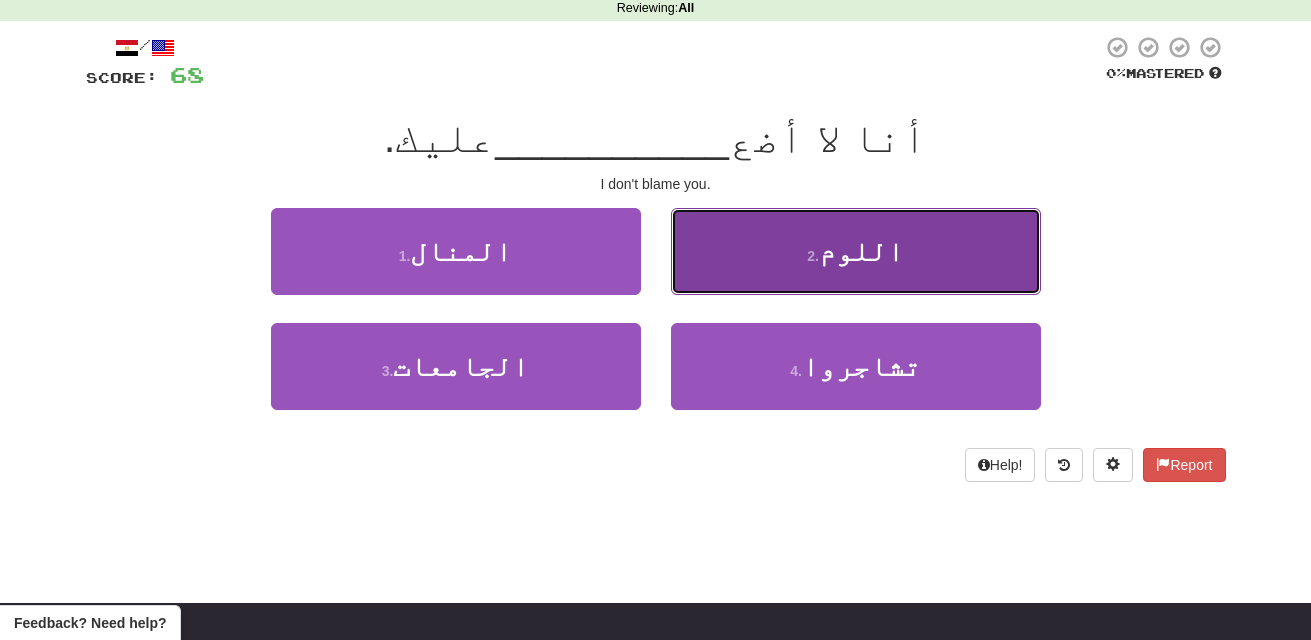 click on "2 .  اللوم" at bounding box center (856, 251) 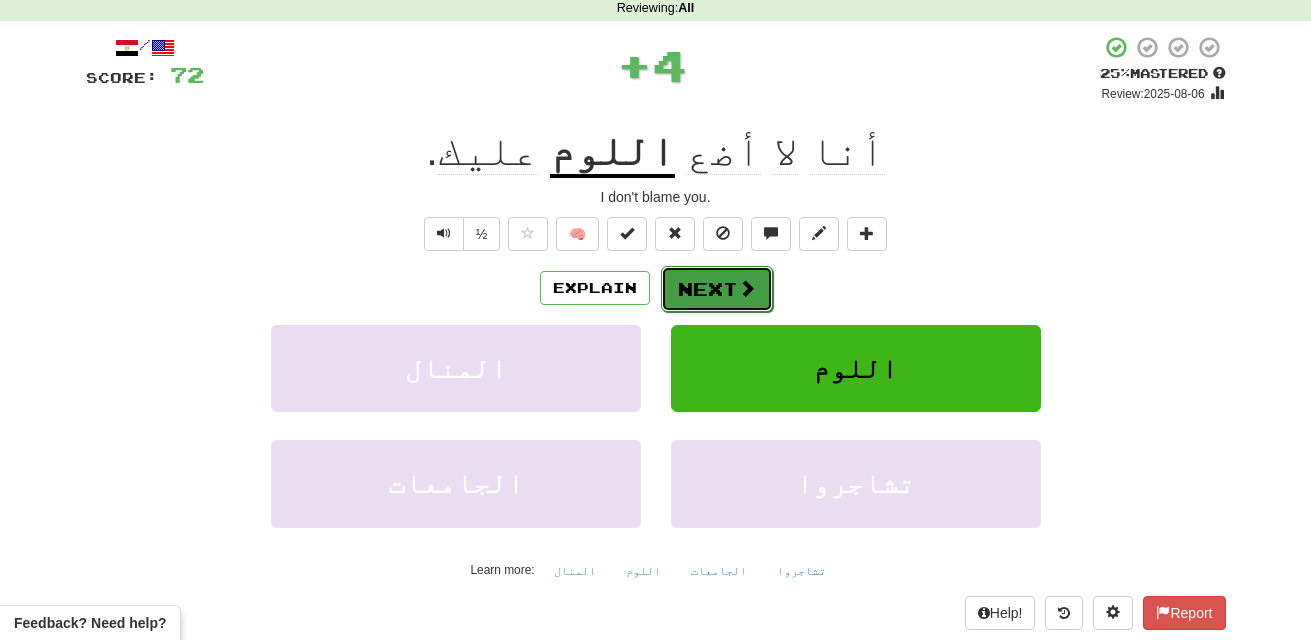 click on "Next" at bounding box center [717, 289] 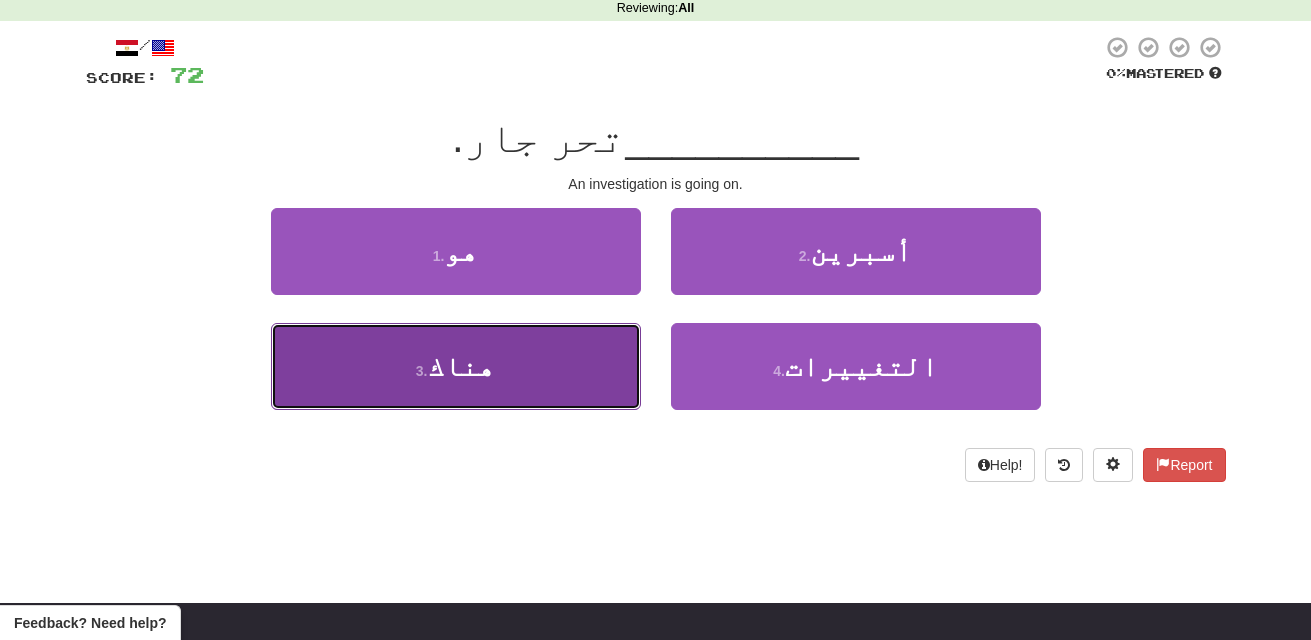 click on "3 .  هناك" at bounding box center [456, 366] 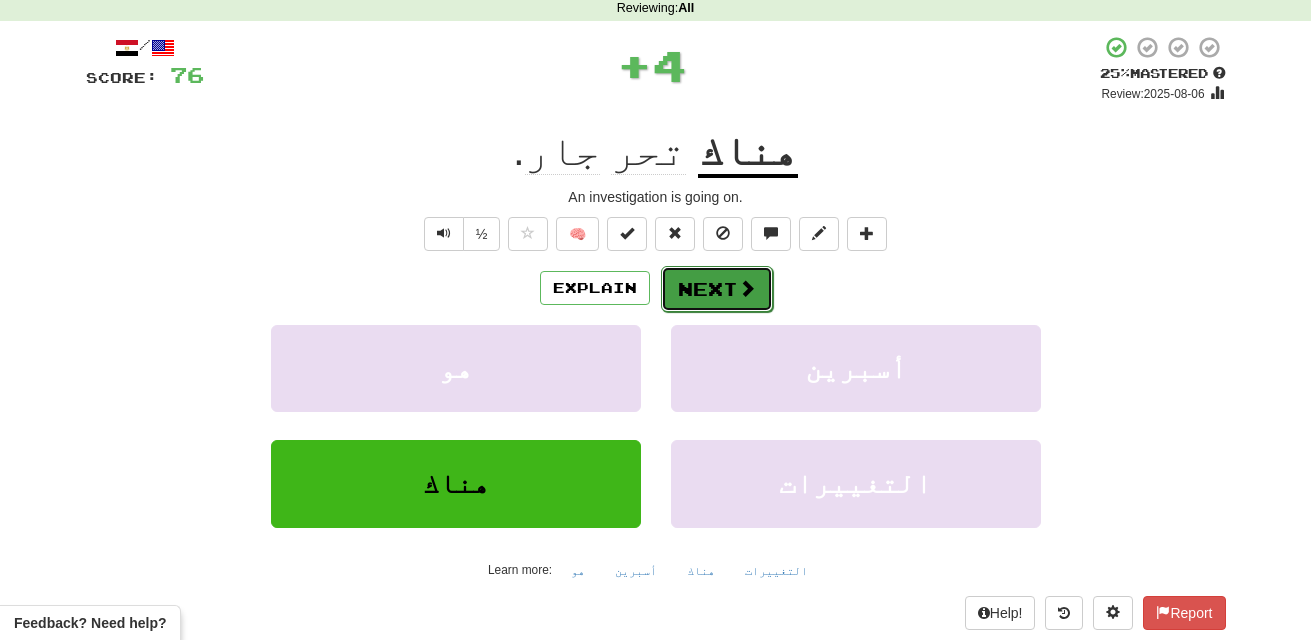 click on "Next" at bounding box center (717, 289) 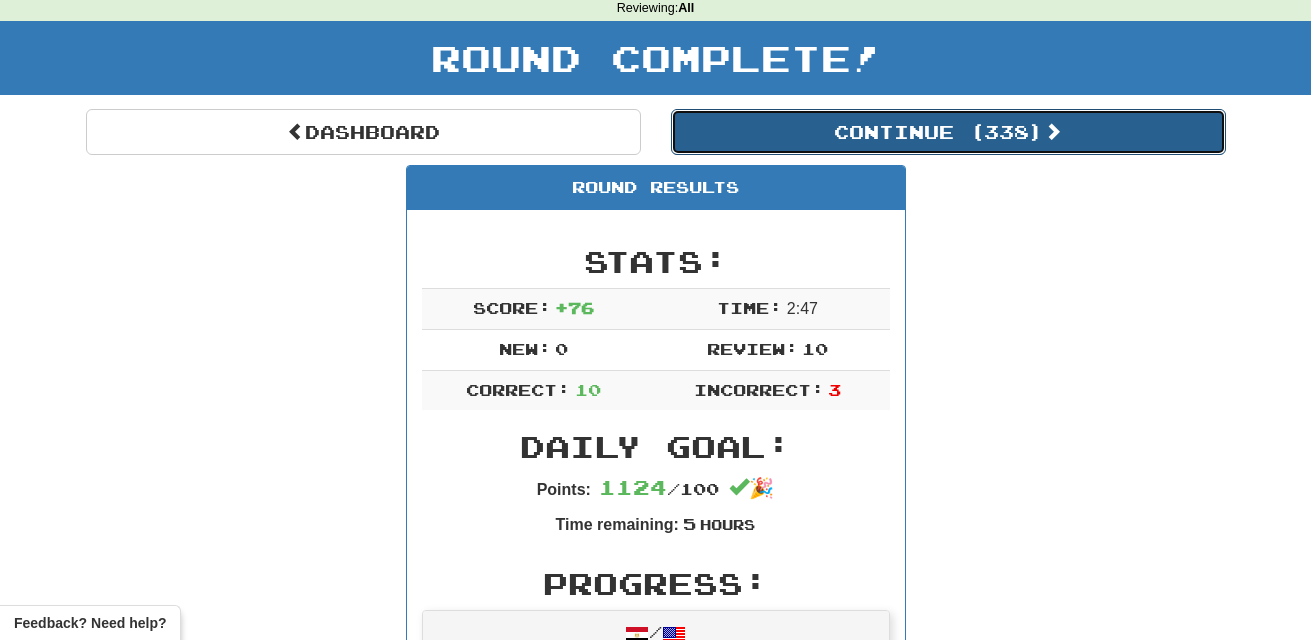 click on "Continue ( 338 )" at bounding box center (948, 132) 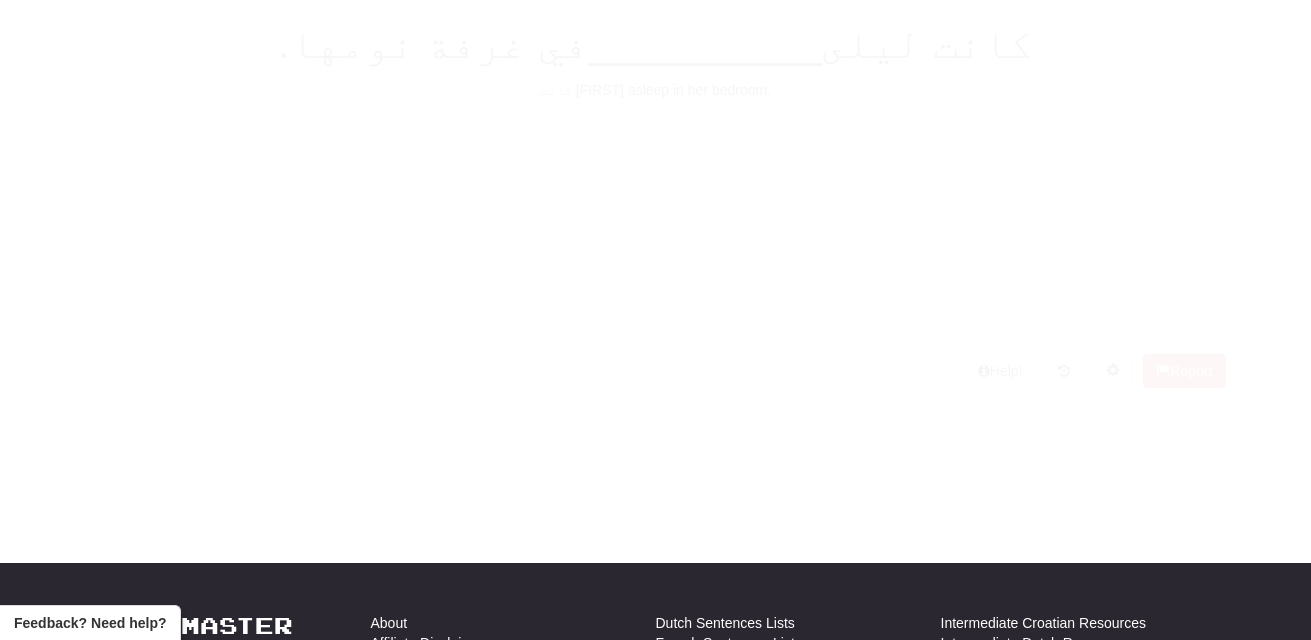 scroll, scrollTop: 87, scrollLeft: 0, axis: vertical 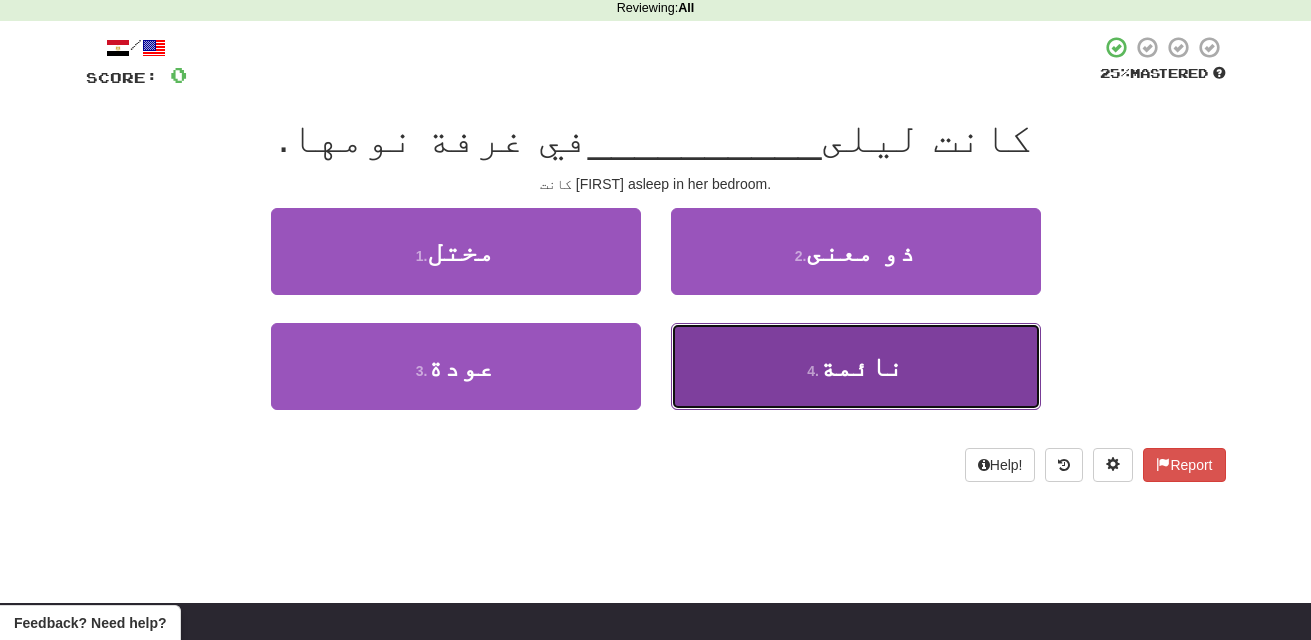 click on "4 .  نائمة" at bounding box center [856, 366] 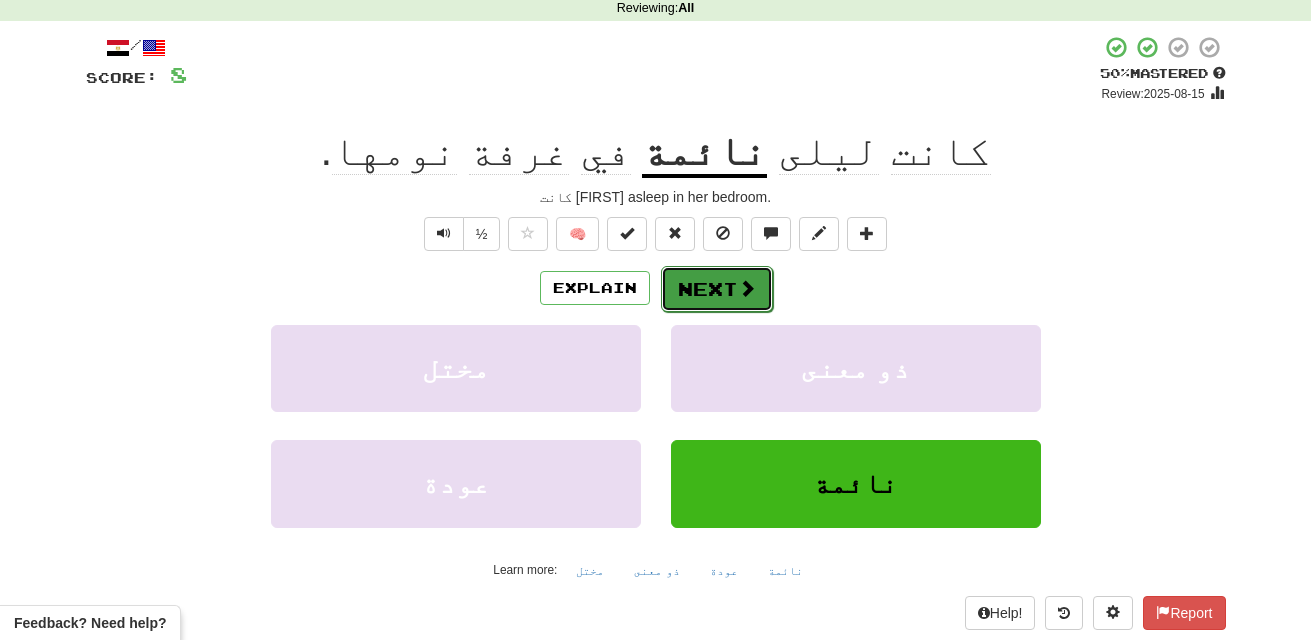 click at bounding box center (747, 288) 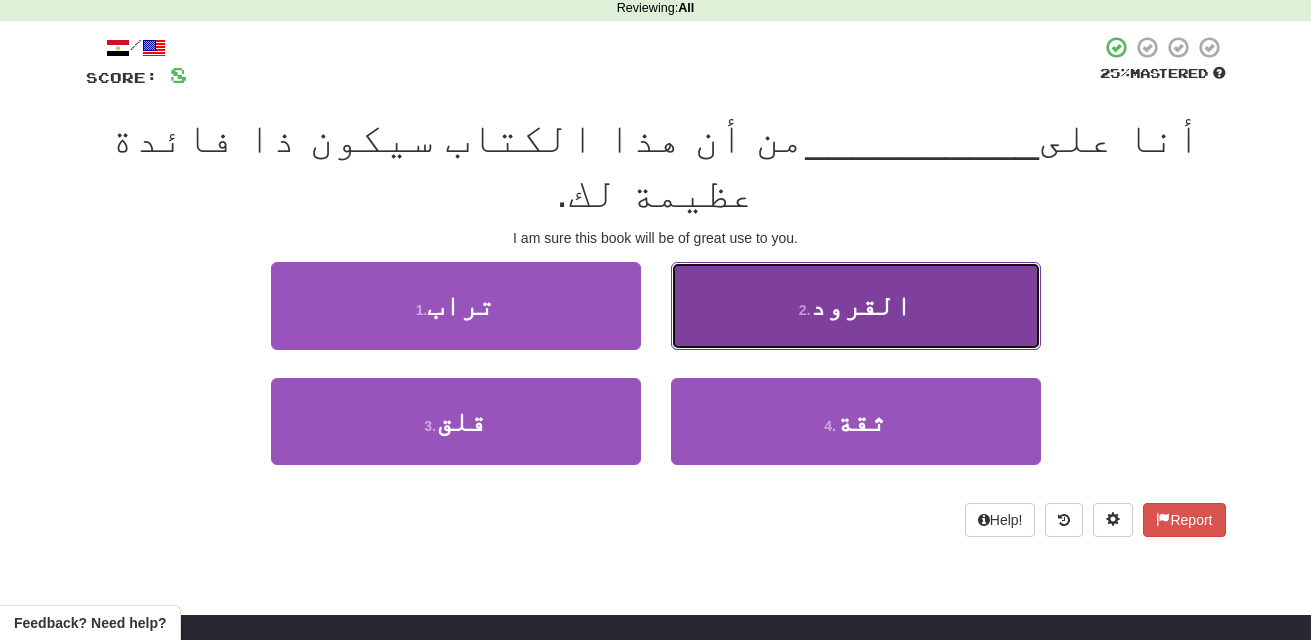click on "2 .  القرود" at bounding box center [856, 305] 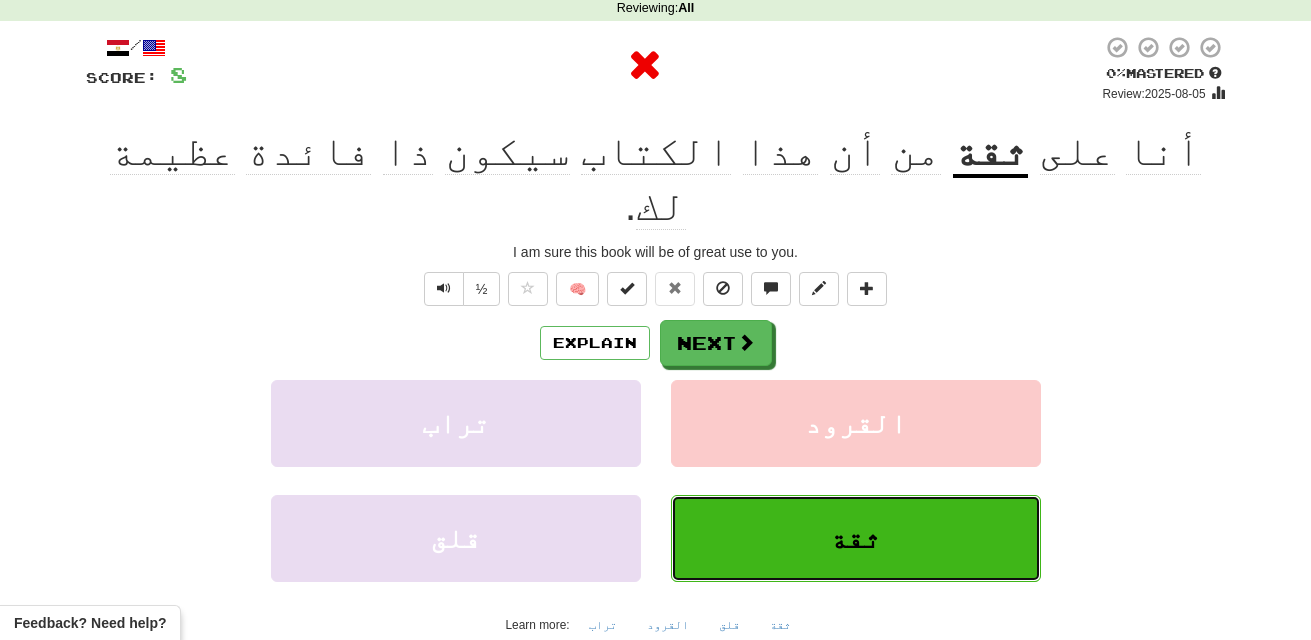 click on "ثقة" at bounding box center [855, 538] 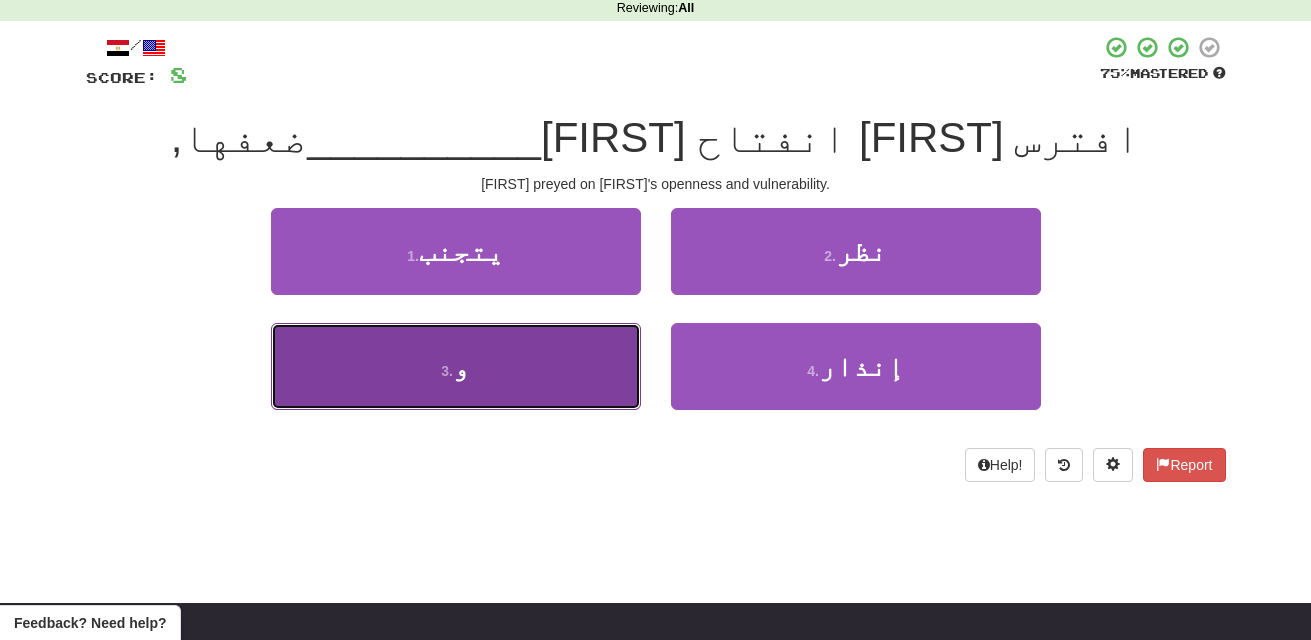 click on "3 .  و" at bounding box center [456, 366] 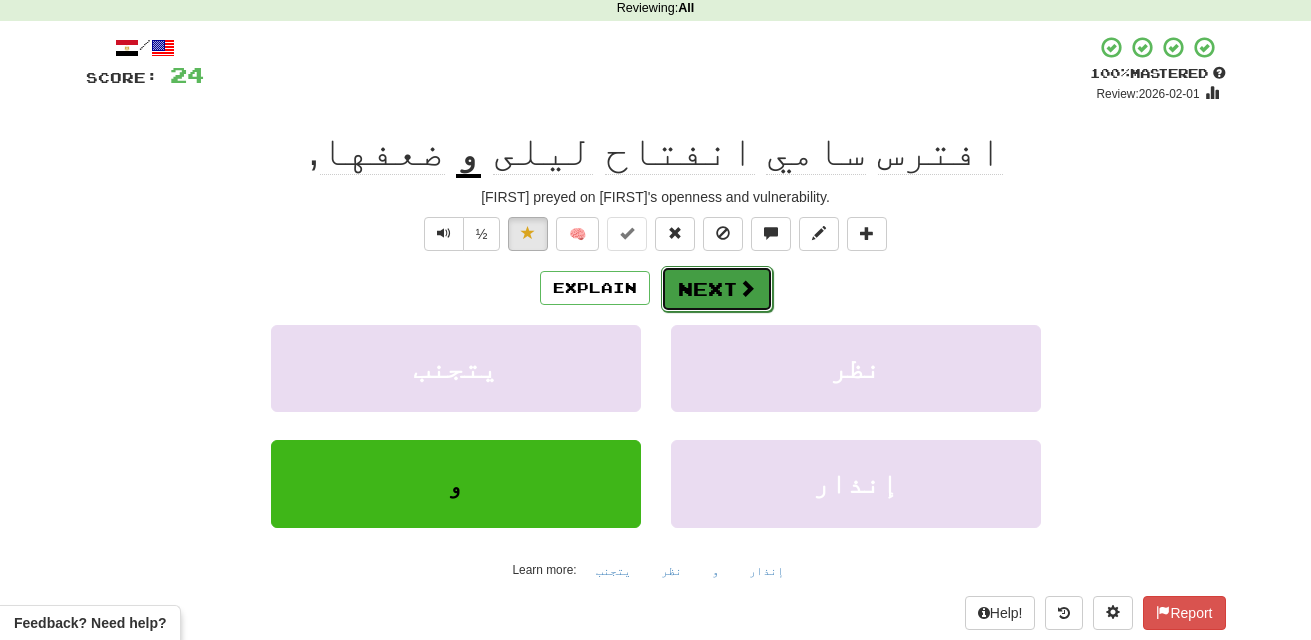 click at bounding box center [747, 288] 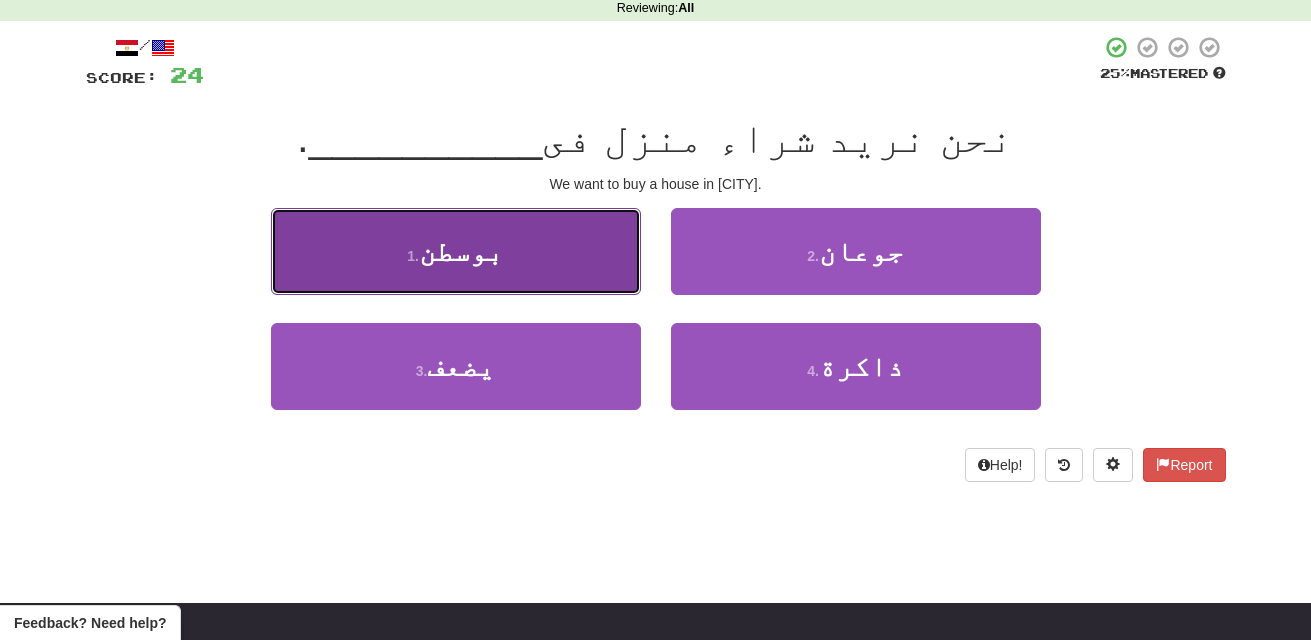 click on "1 .  بوسطن" at bounding box center (456, 251) 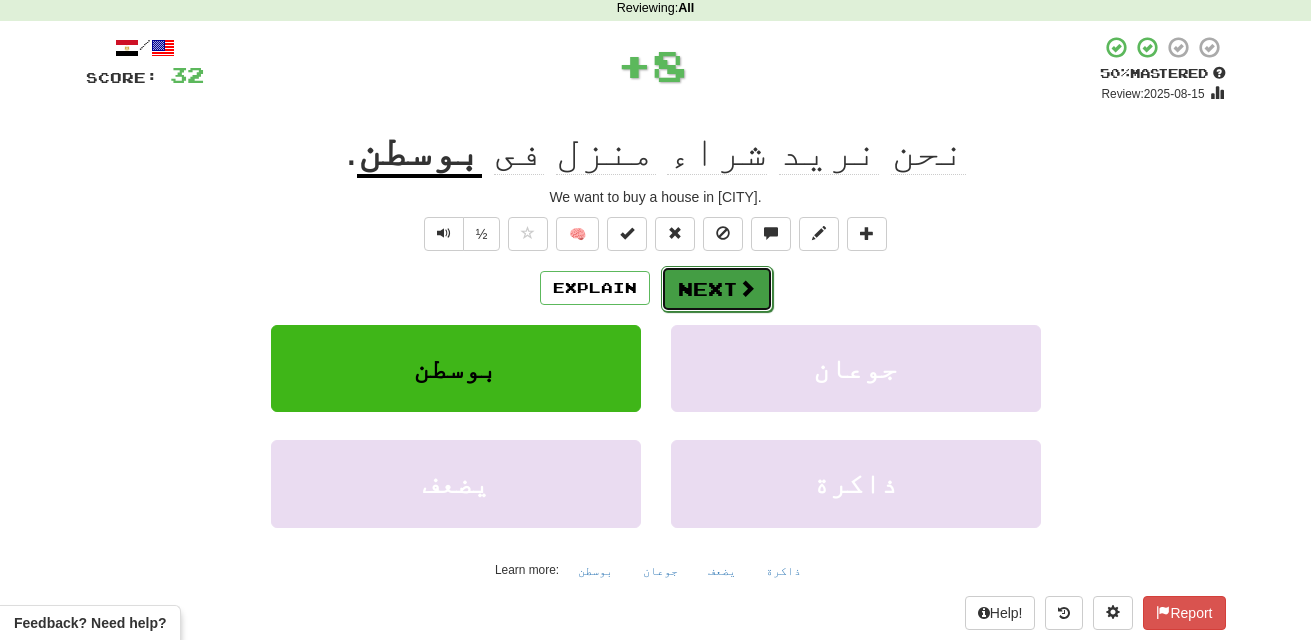 click at bounding box center [747, 288] 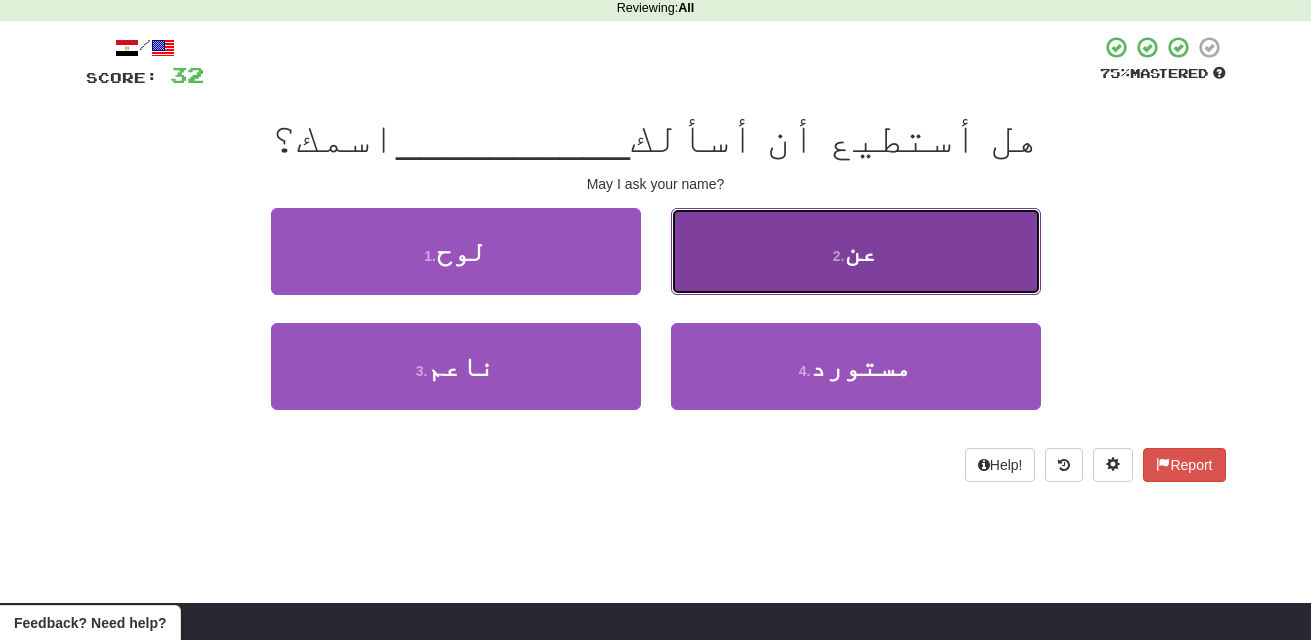 click on "2 .  عن" at bounding box center [856, 251] 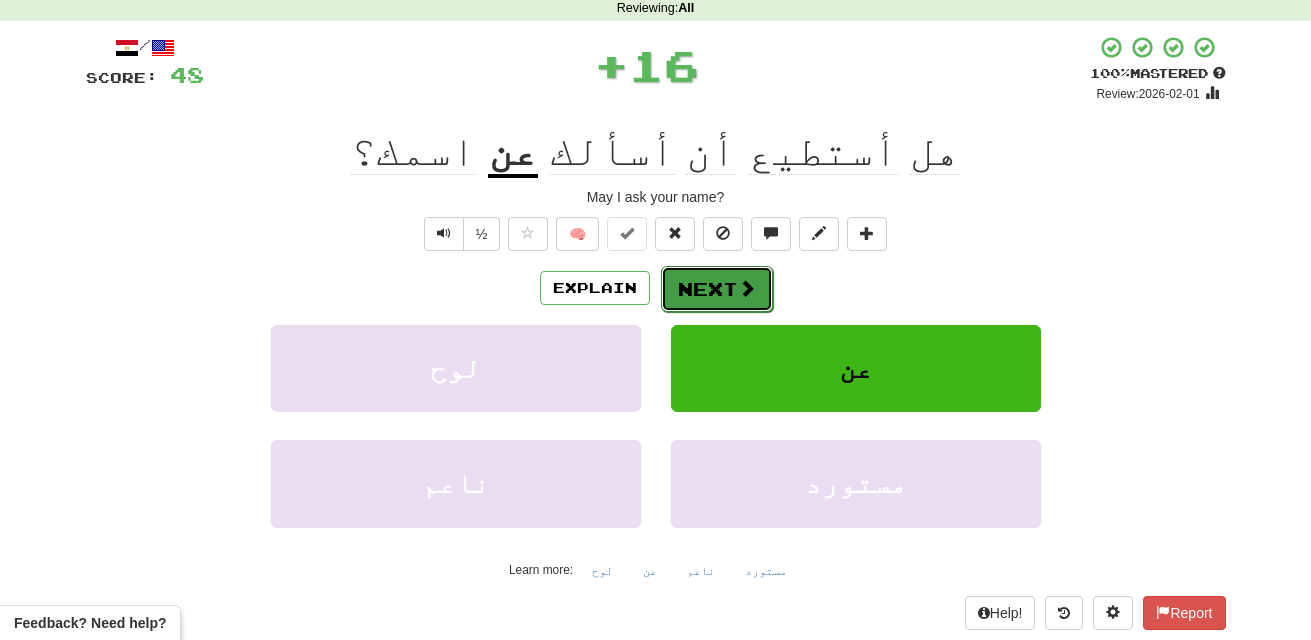 click on "Next" at bounding box center [717, 289] 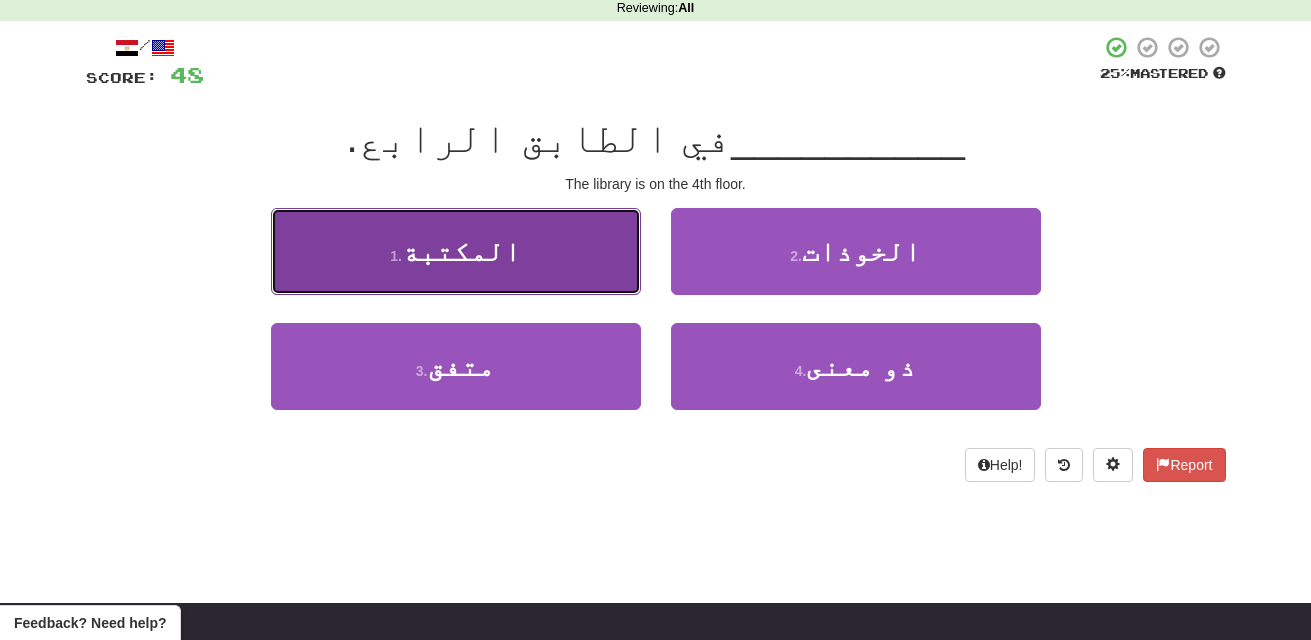click on "1 .  المكتبة" at bounding box center (456, 251) 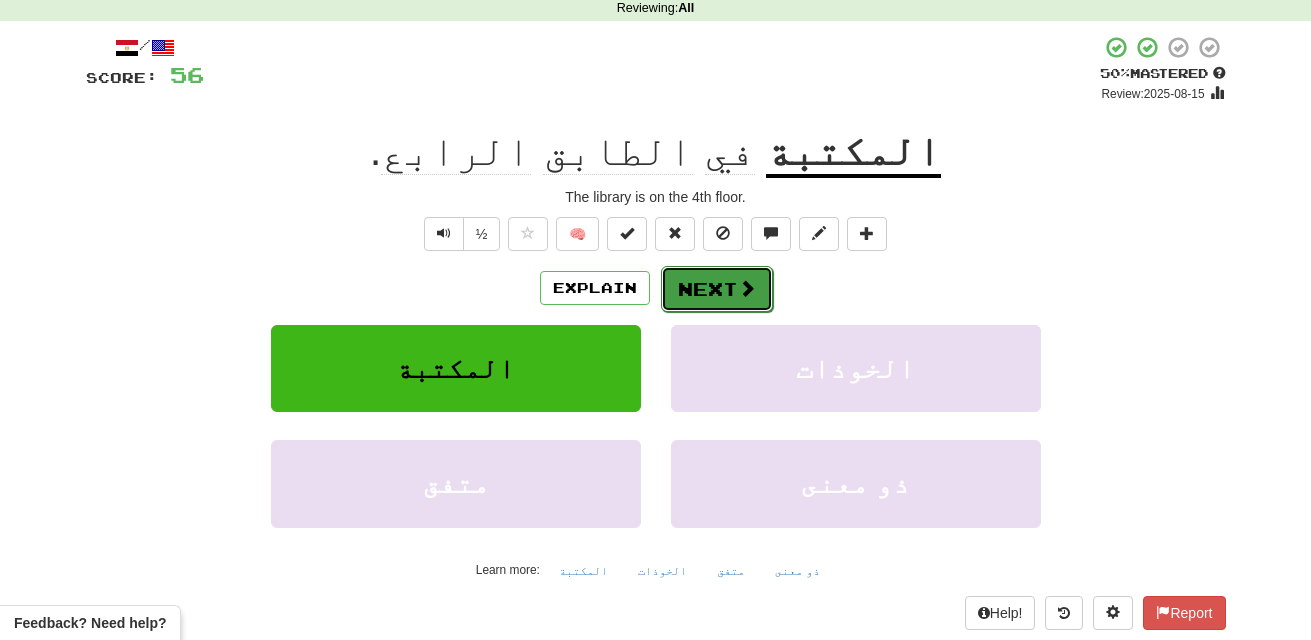 click on "Next" at bounding box center [717, 289] 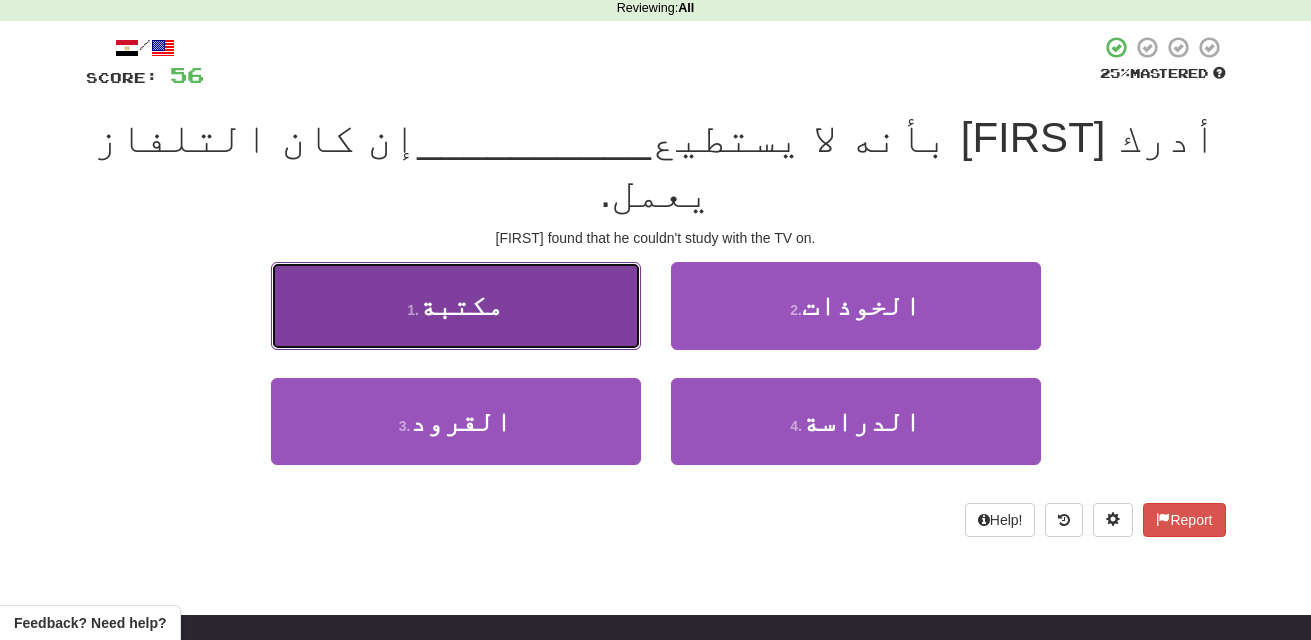 click on "1 .  مكتبة" at bounding box center (456, 305) 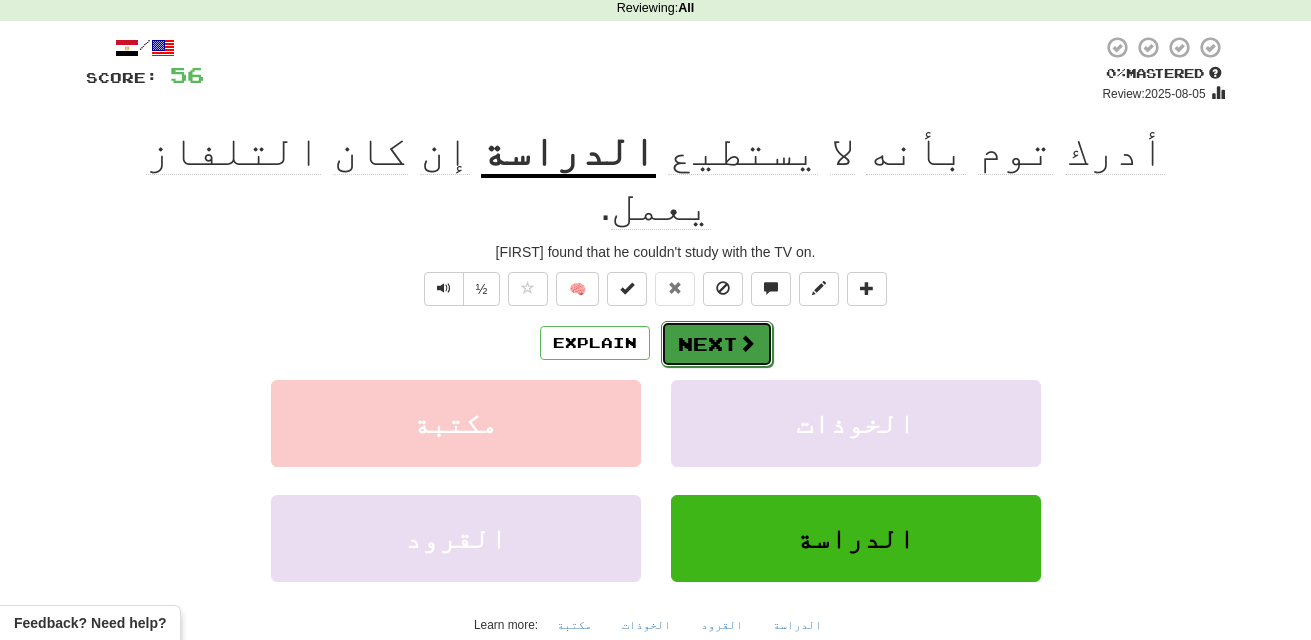 click at bounding box center (747, 343) 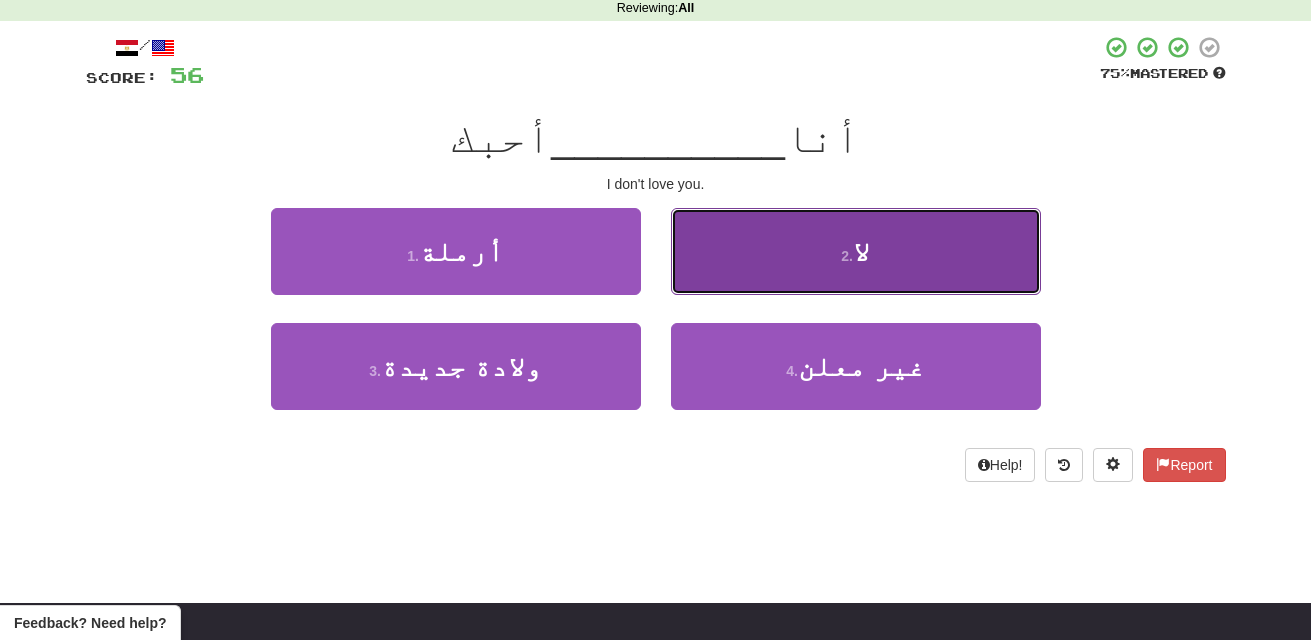 click on "2 .  لا" at bounding box center [856, 251] 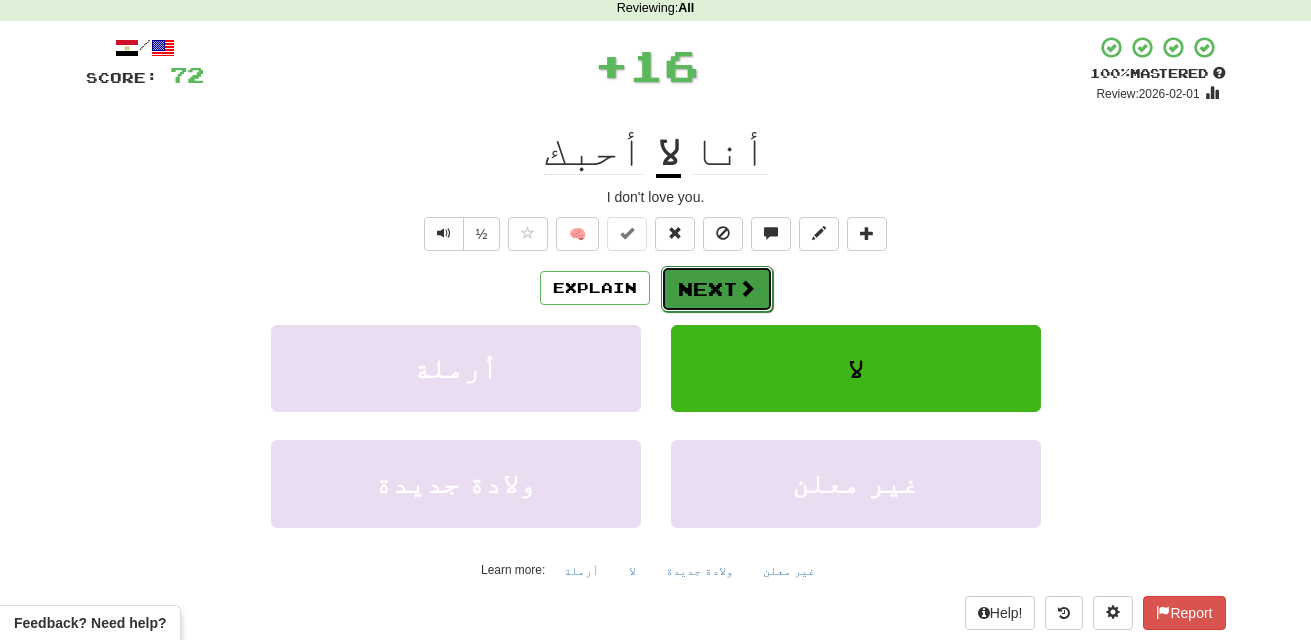 click on "Next" at bounding box center (717, 289) 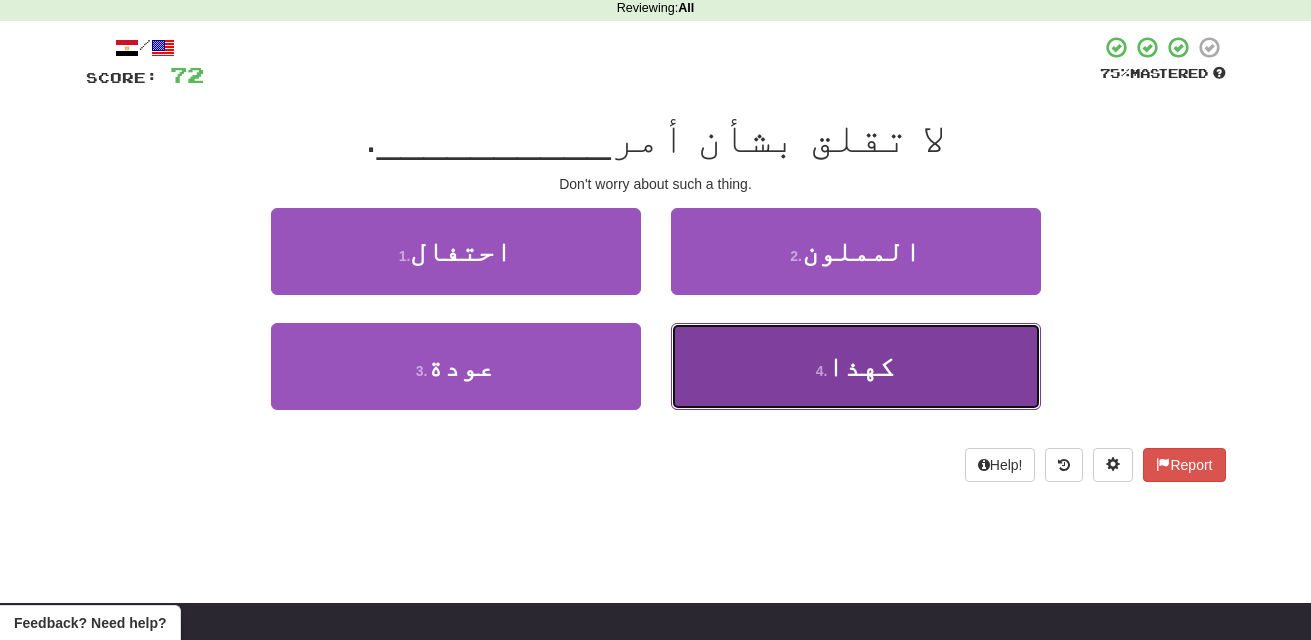click on "4 ." at bounding box center [822, 371] 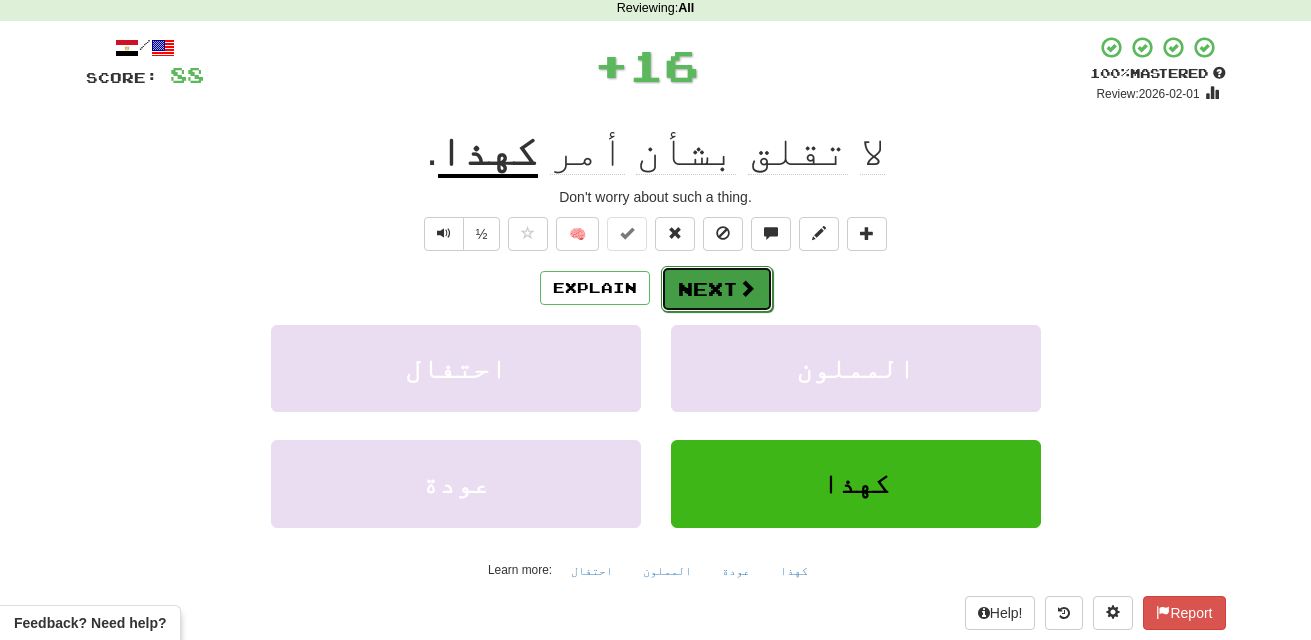 click on "Next" at bounding box center (717, 289) 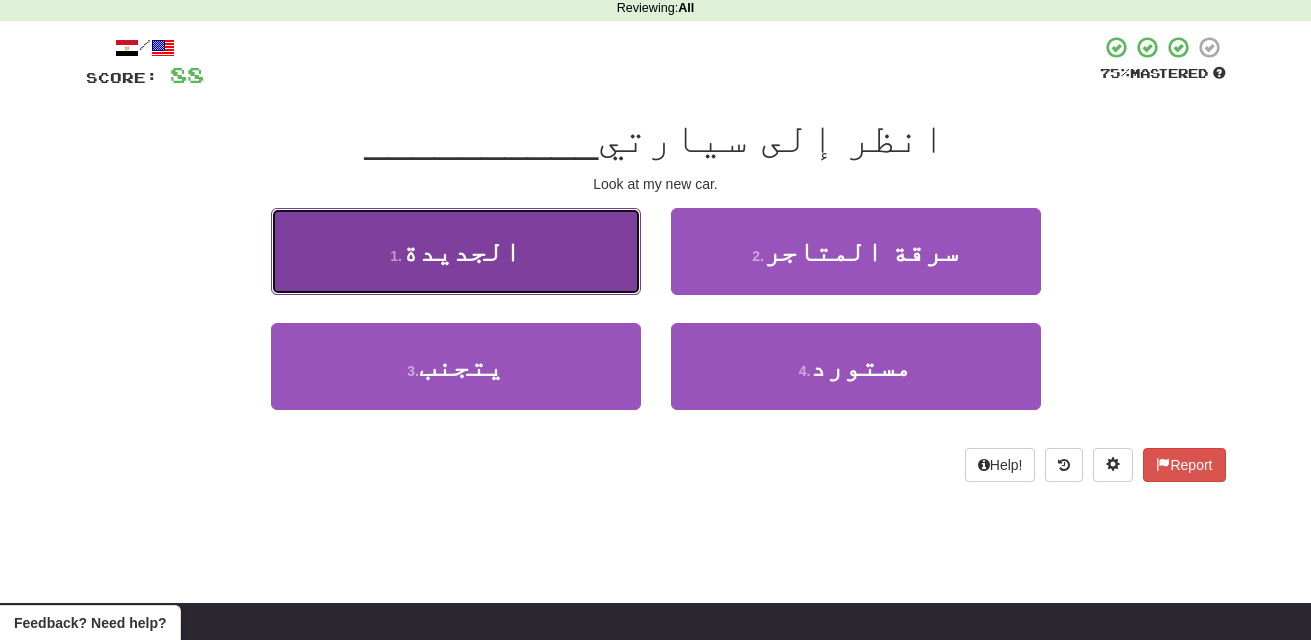 click on "1 .  الجديدة" at bounding box center [456, 251] 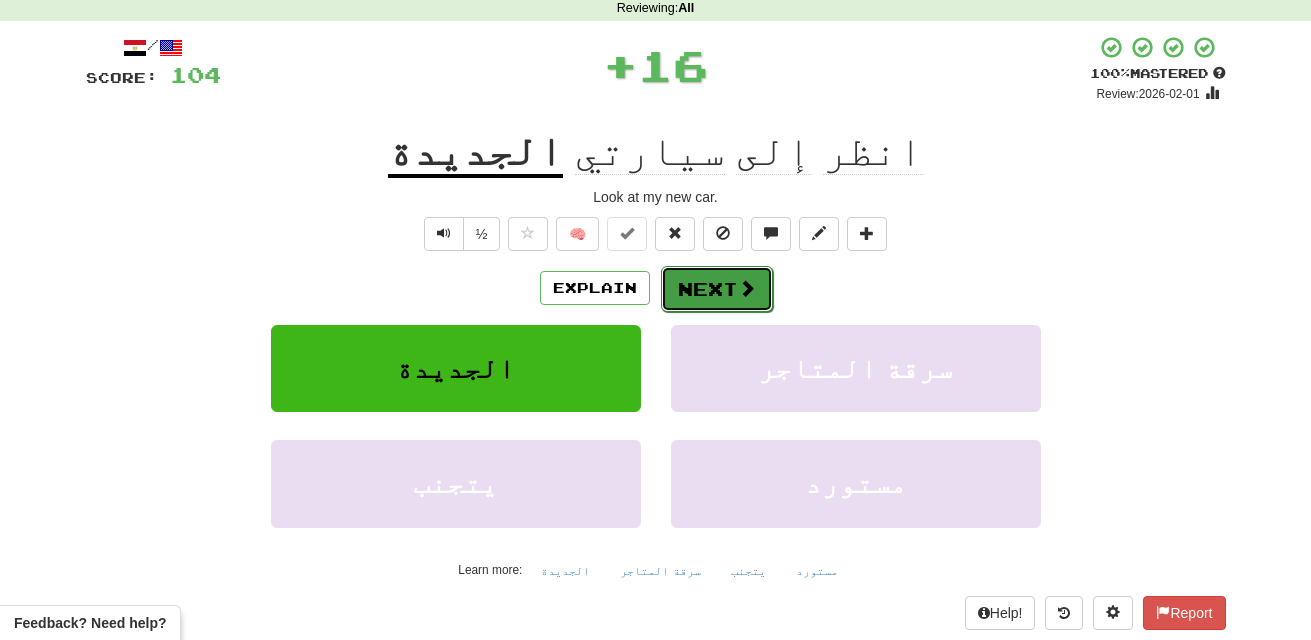 click on "Next" at bounding box center [717, 289] 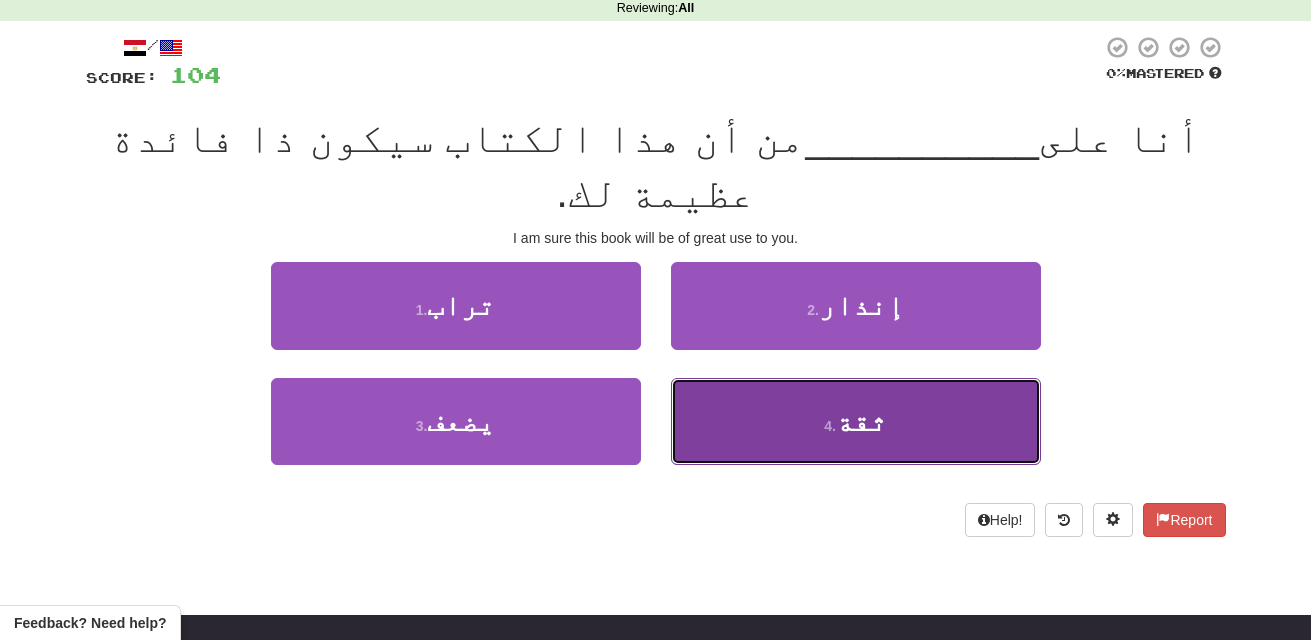 click on "4 .  ثقة" at bounding box center [856, 421] 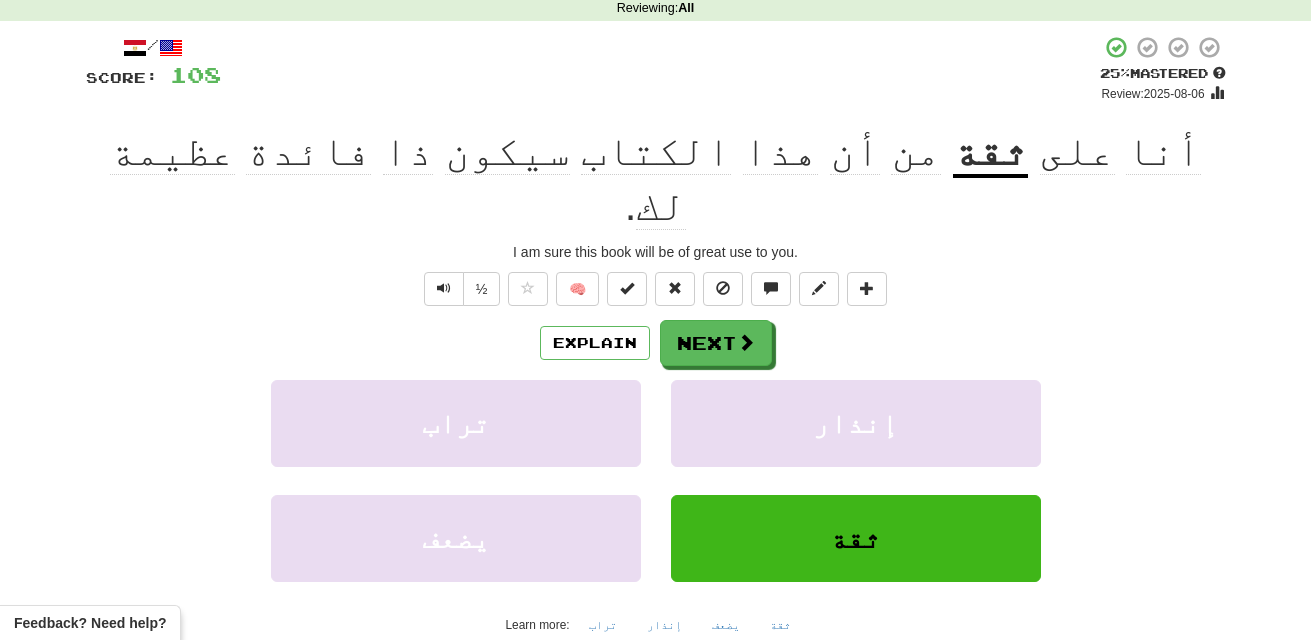 click on "عظيمة" at bounding box center (172, 151) 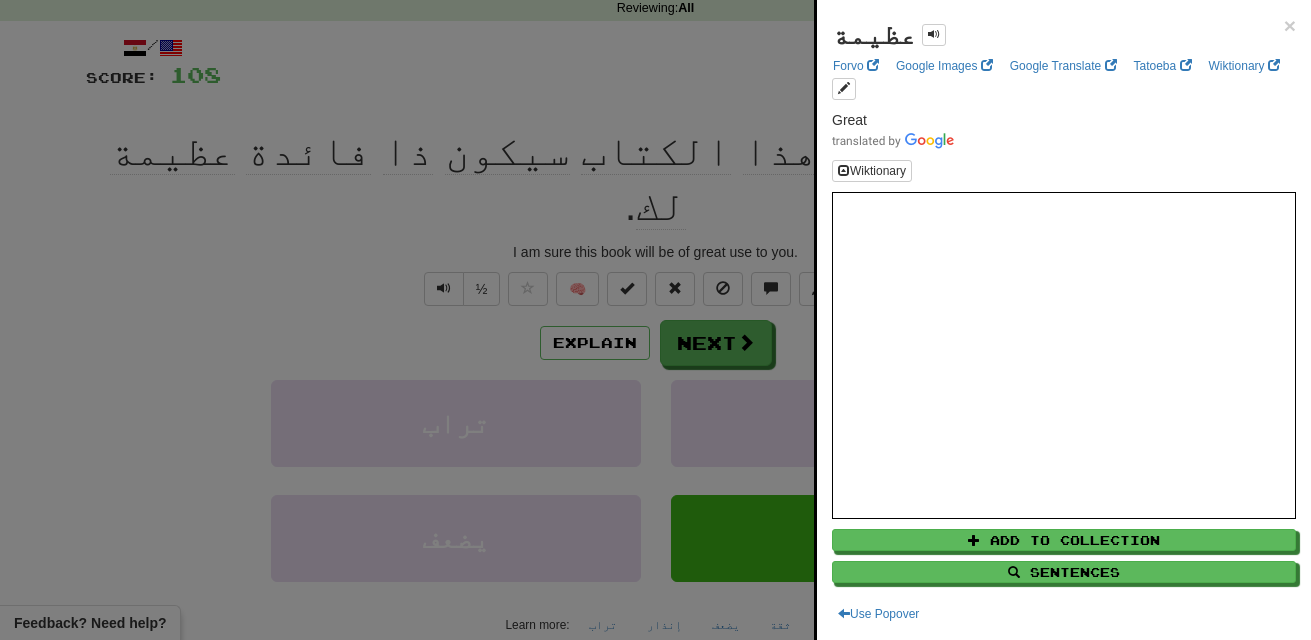 click at bounding box center (655, 320) 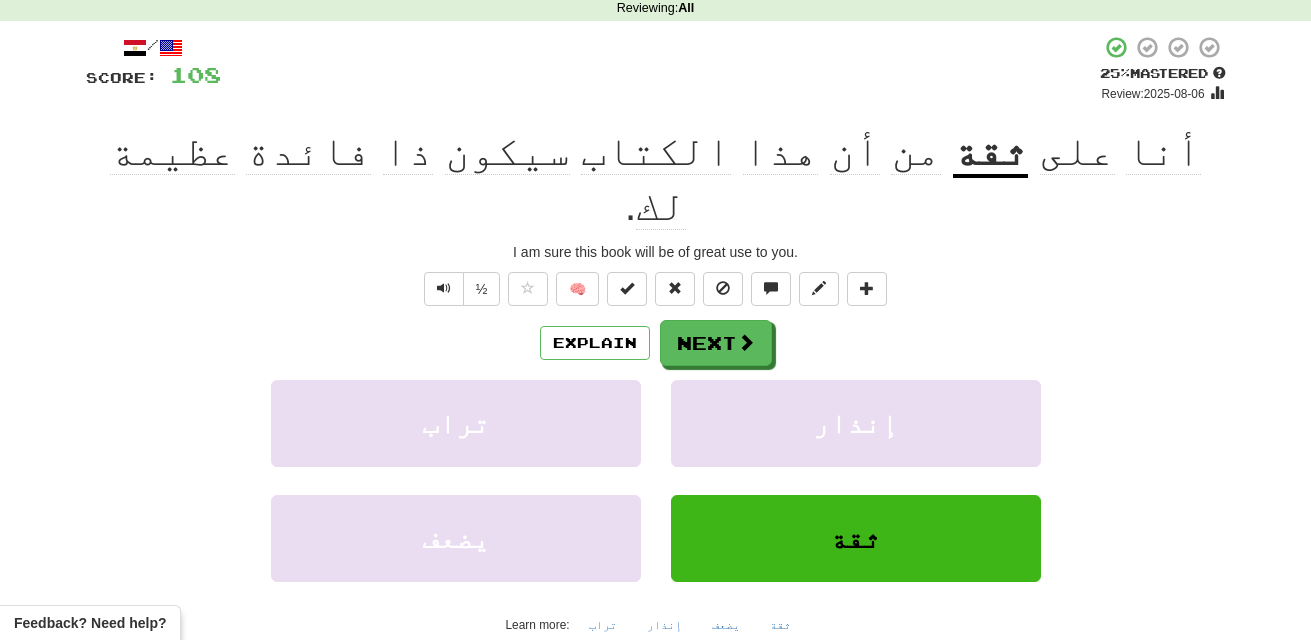 click on "فائدة" at bounding box center [308, 151] 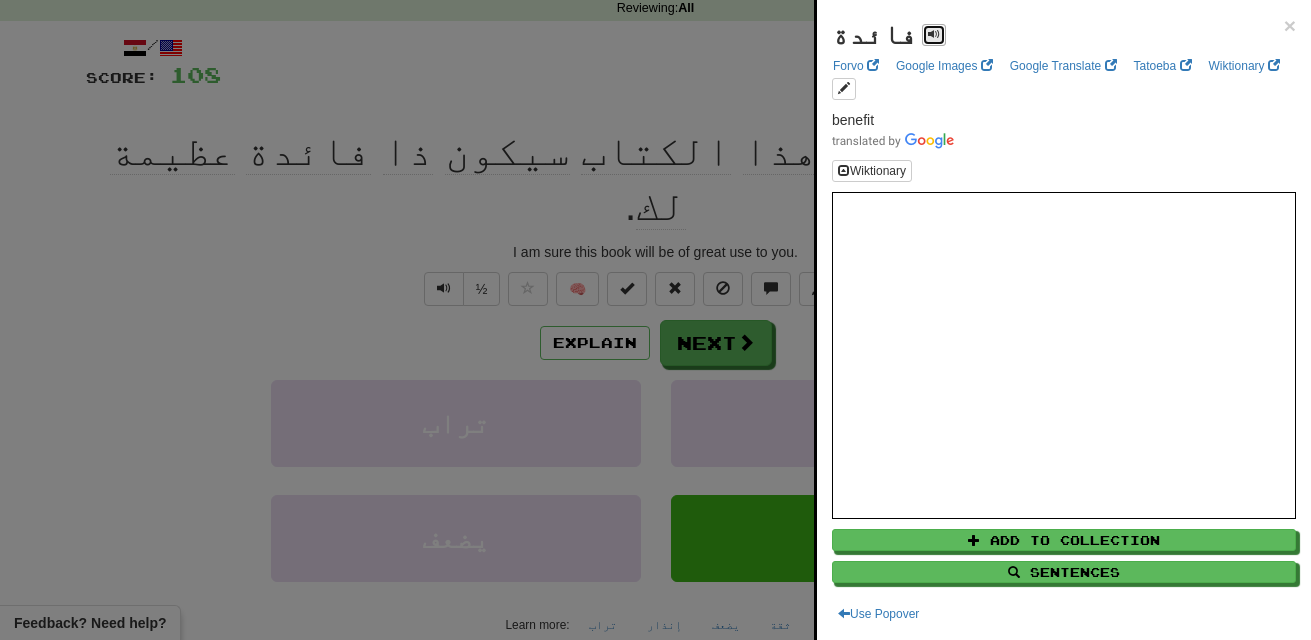 click at bounding box center [934, 34] 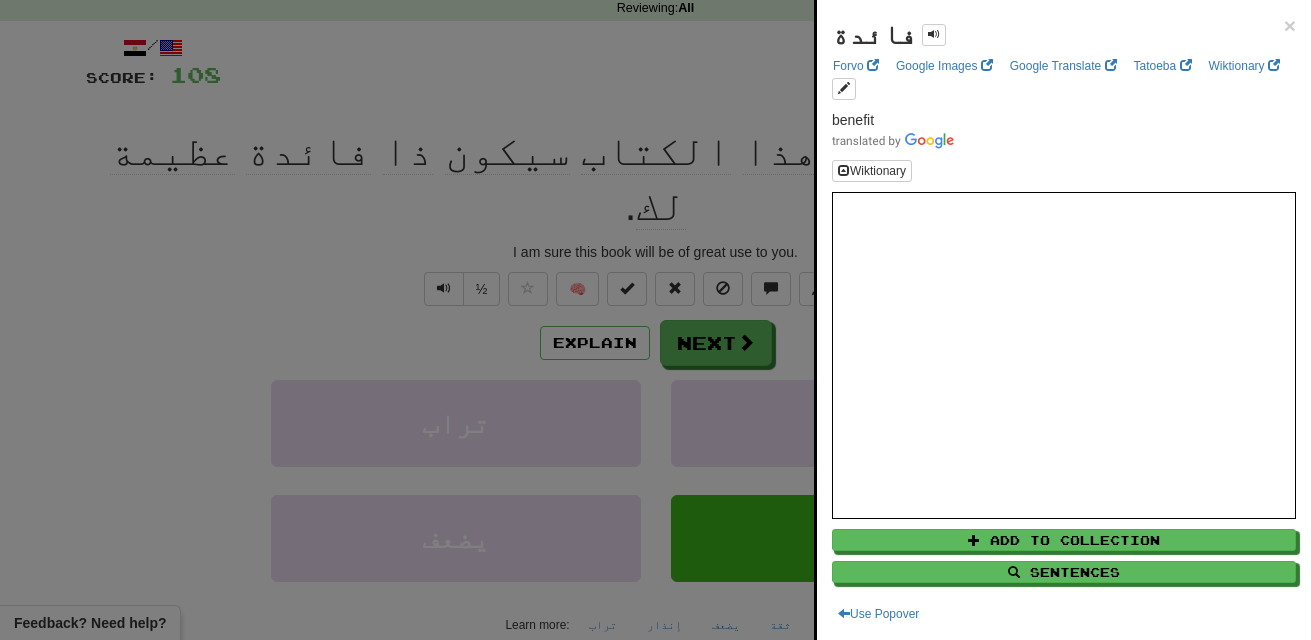 click at bounding box center [655, 320] 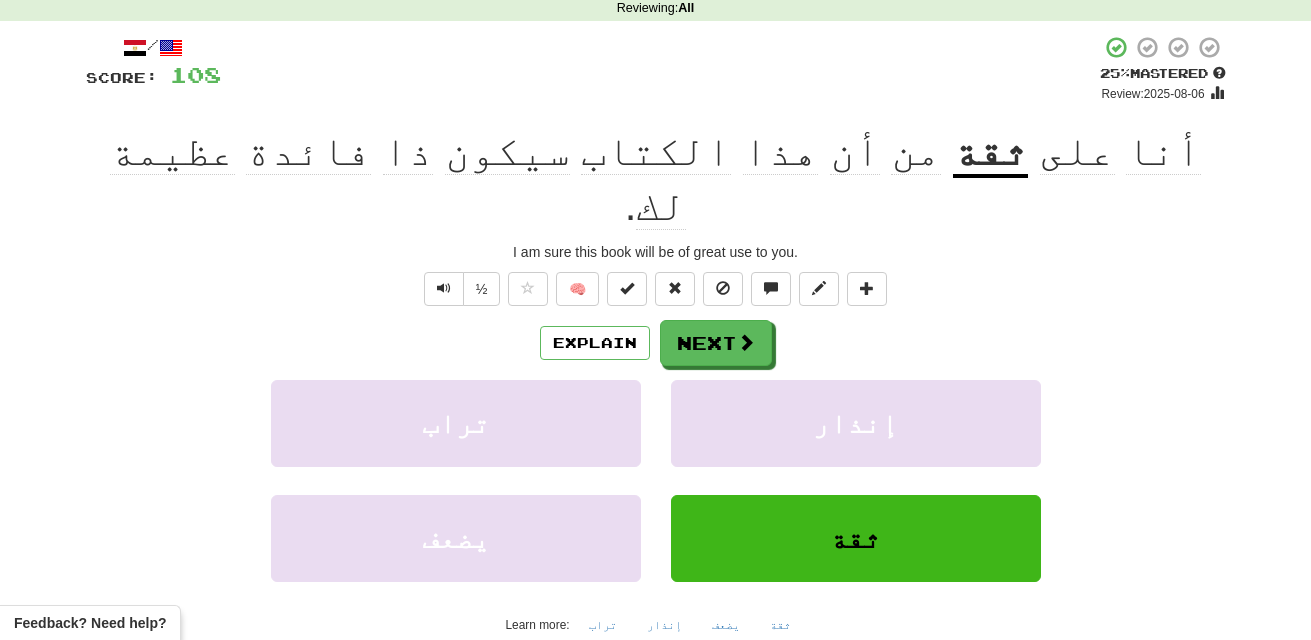 click on "ذا" at bounding box center [408, 151] 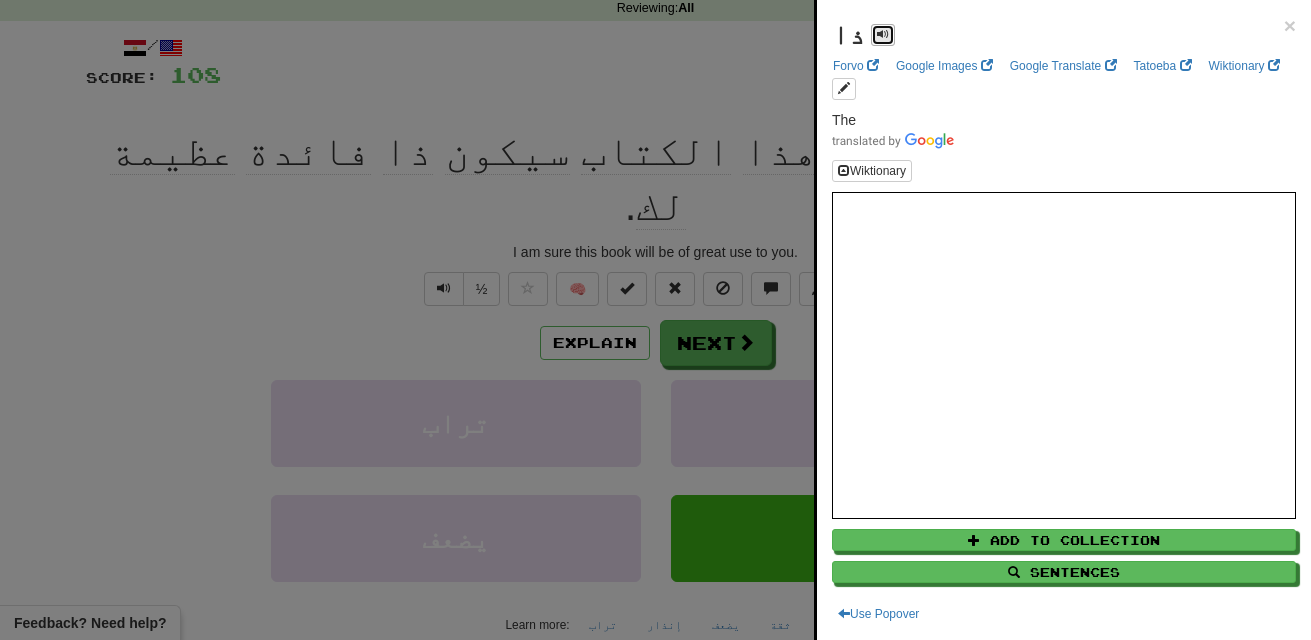 click at bounding box center (883, 34) 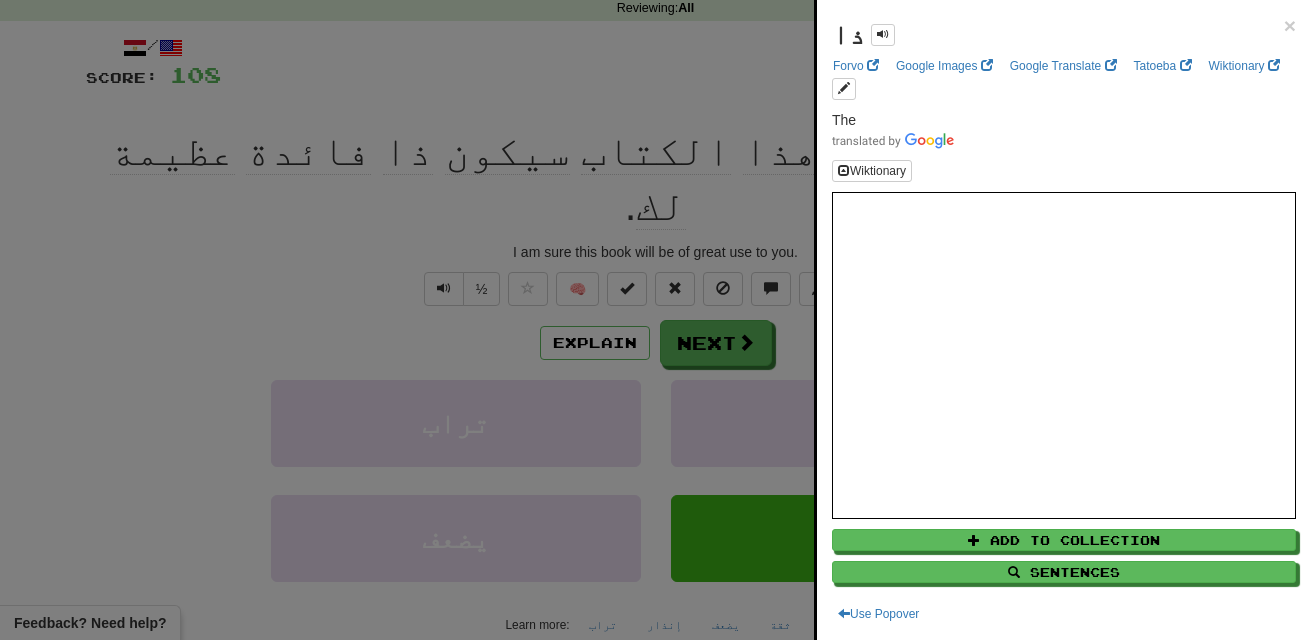 click at bounding box center (655, 320) 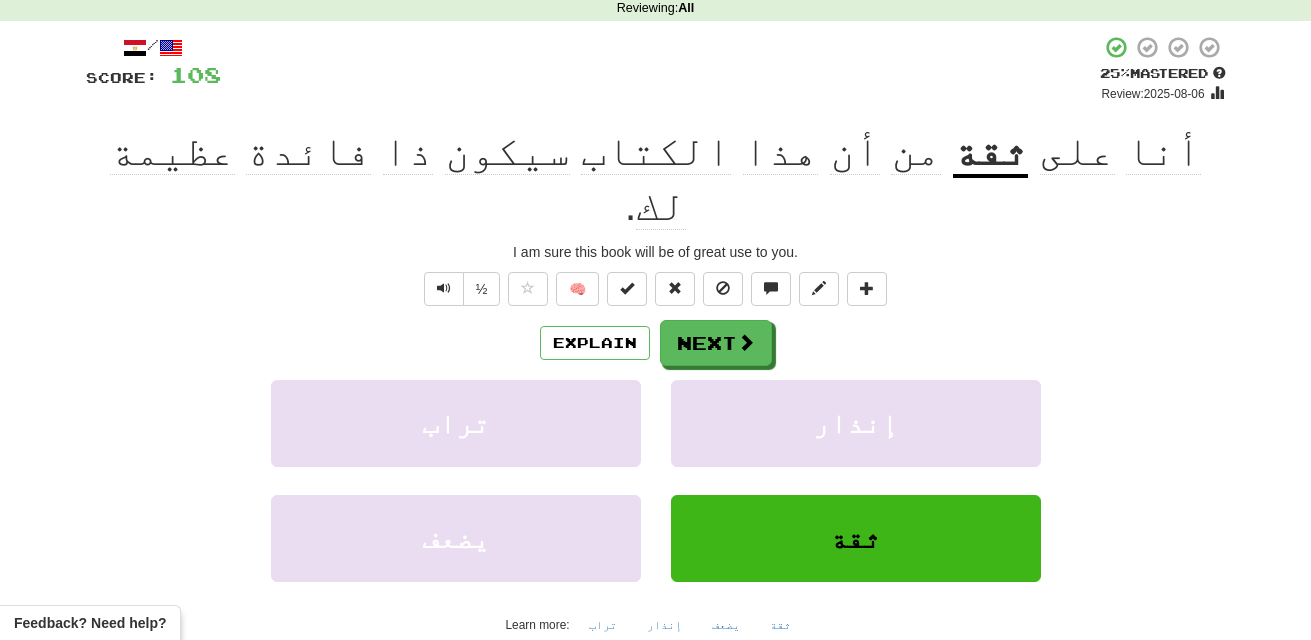 click on "سيكون" at bounding box center [507, 151] 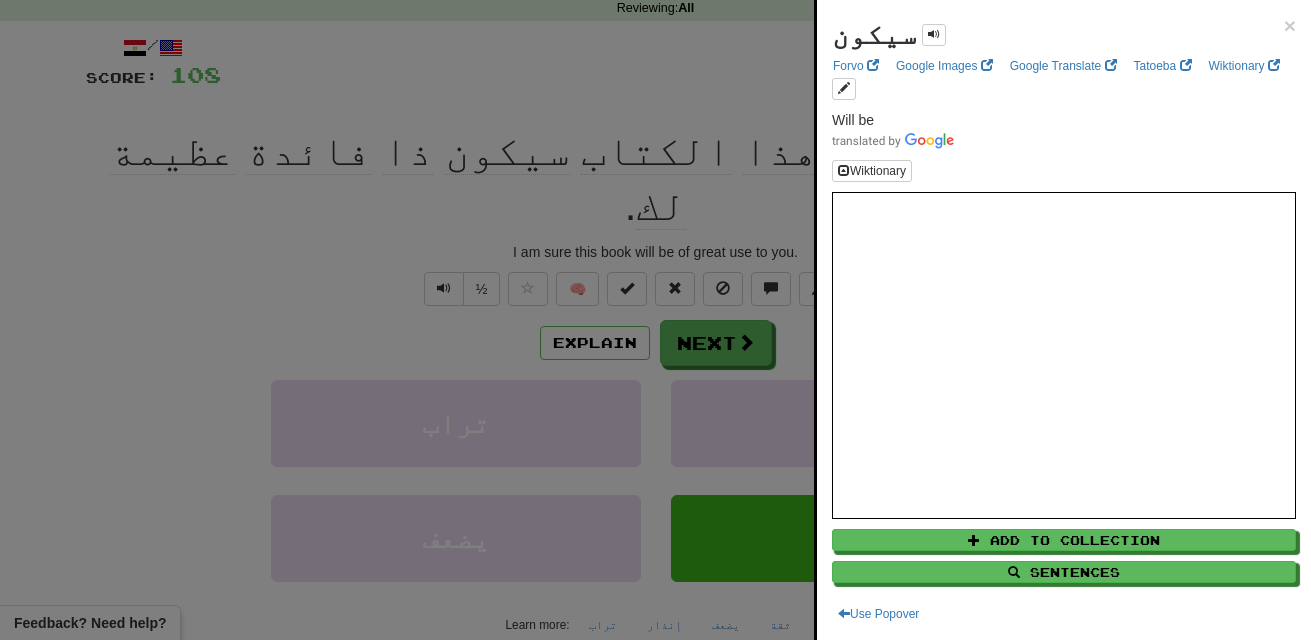 click at bounding box center (655, 320) 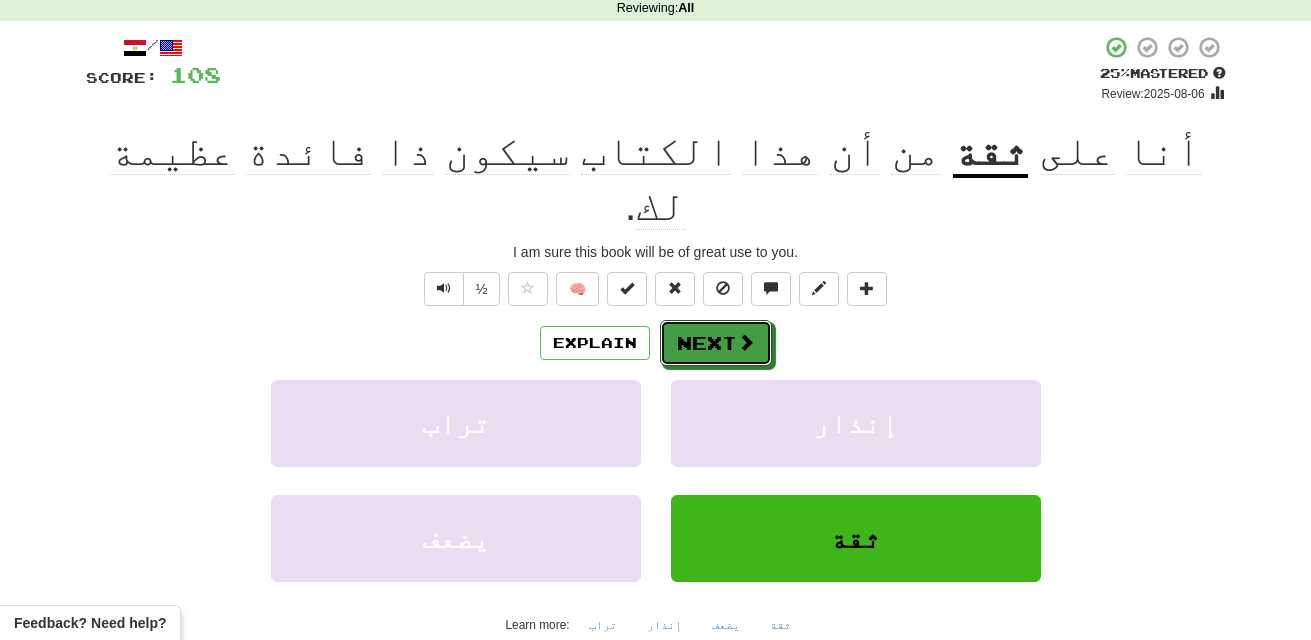 click on "Next" at bounding box center [716, 343] 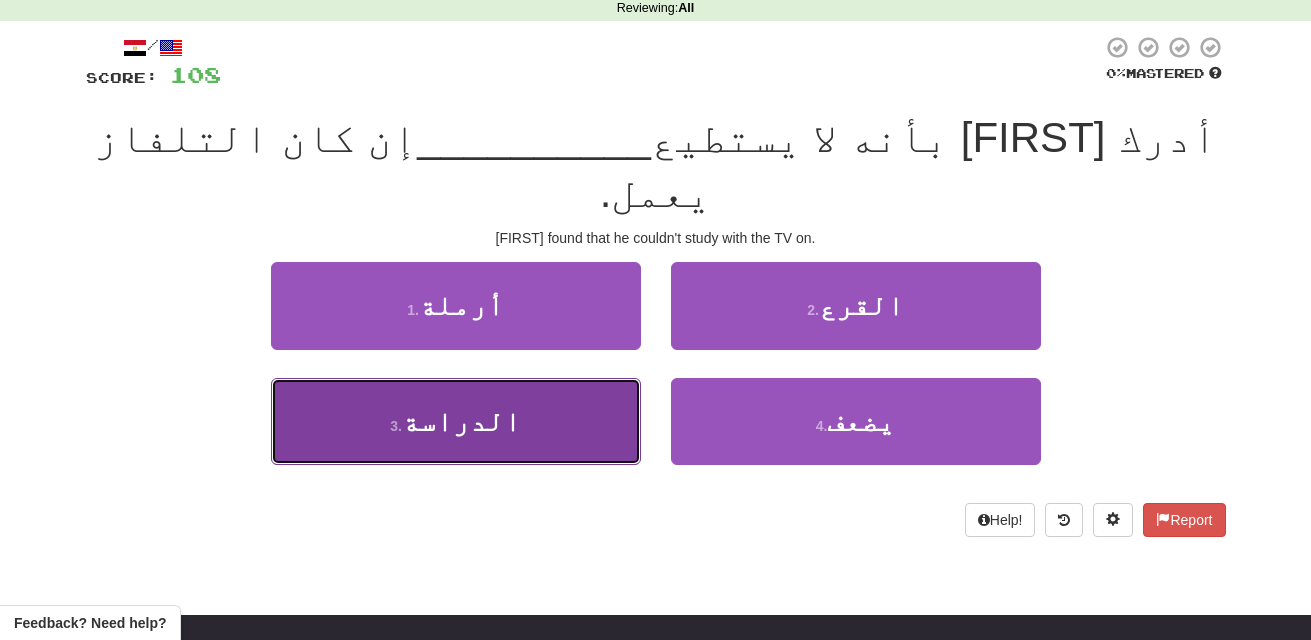 click on "3 .  الدراسة" at bounding box center [456, 421] 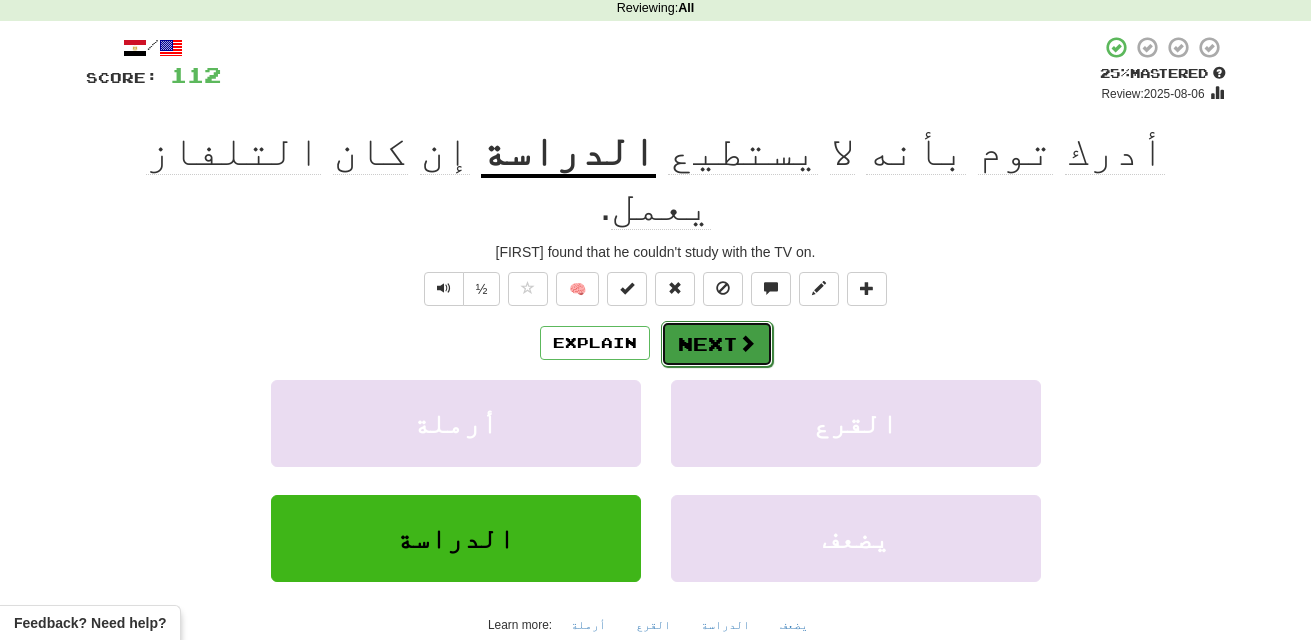 click at bounding box center (747, 343) 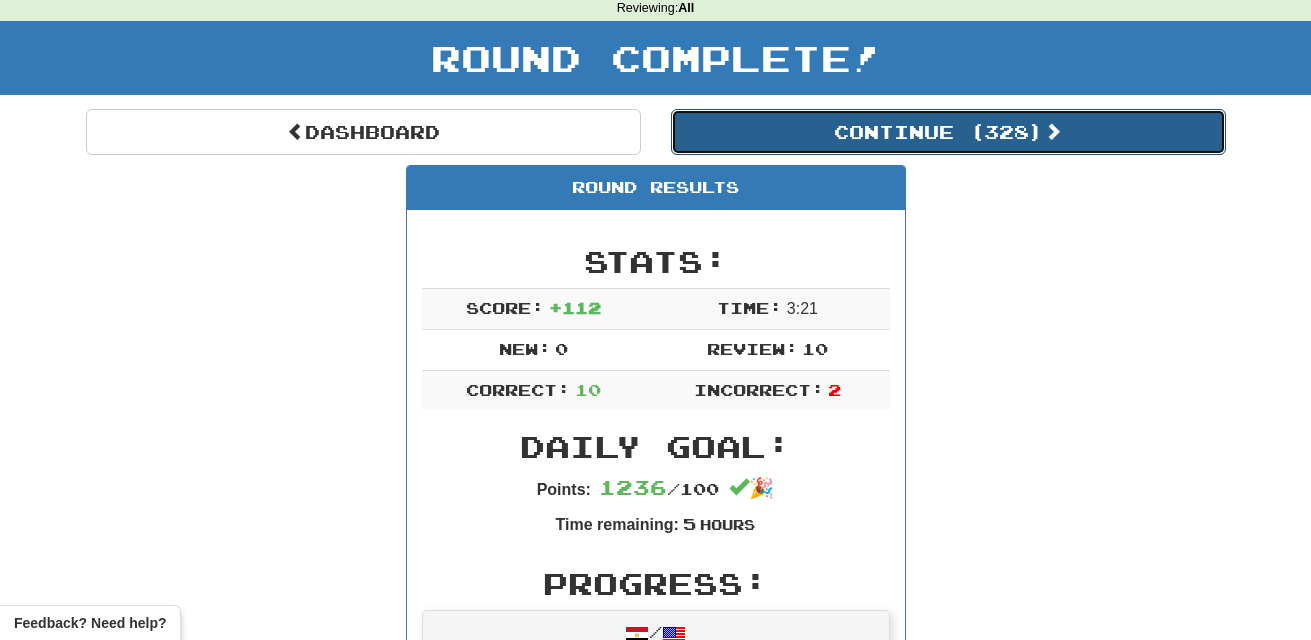 click on "Continue ( 328 )" at bounding box center [948, 132] 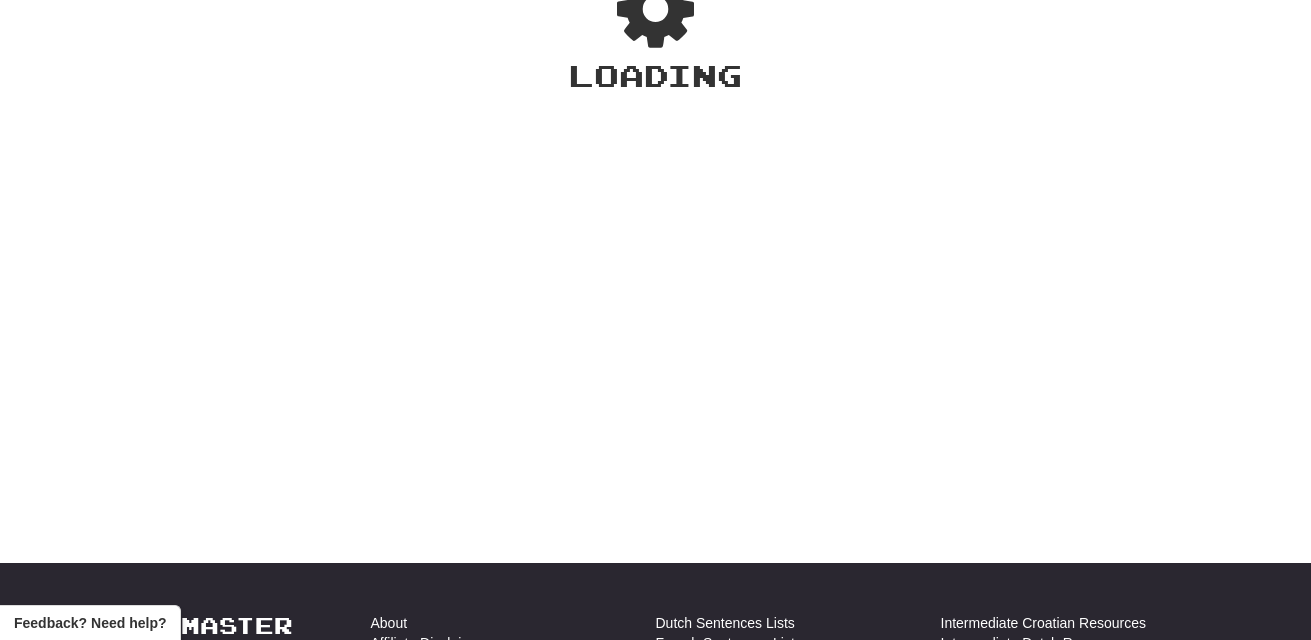 scroll, scrollTop: 87, scrollLeft: 0, axis: vertical 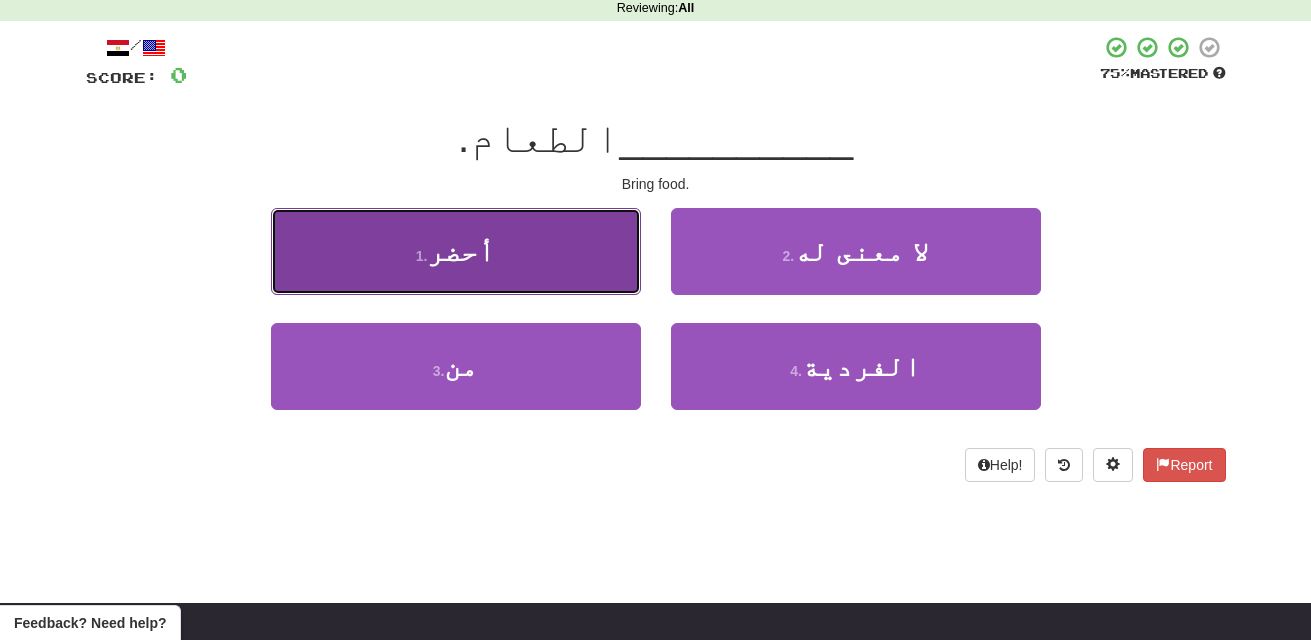 click on "1 .  أحضر" at bounding box center [456, 251] 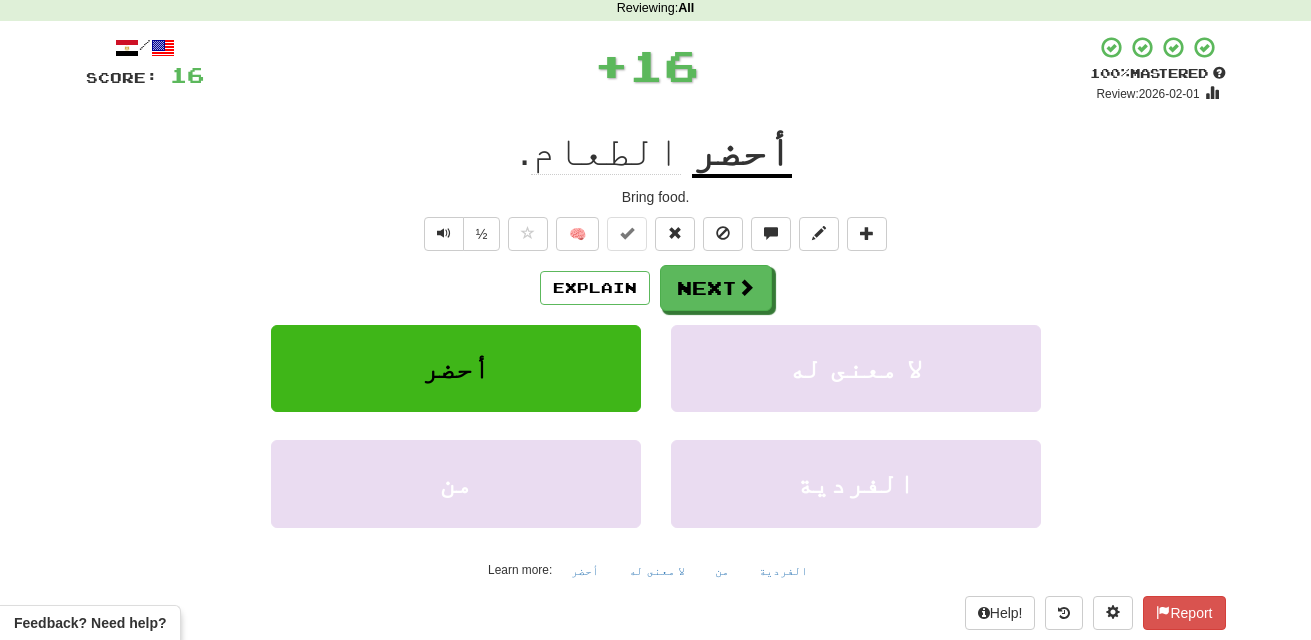 click on "أحضر" at bounding box center (742, 152) 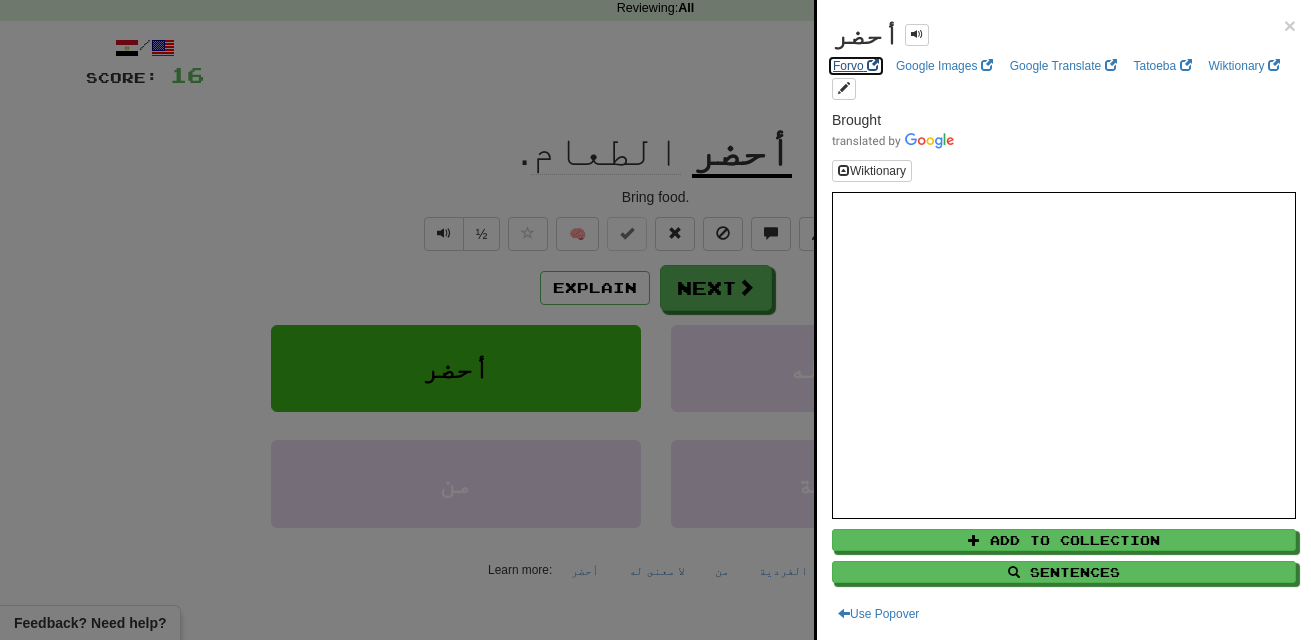 click on "Forvo" at bounding box center [856, 66] 